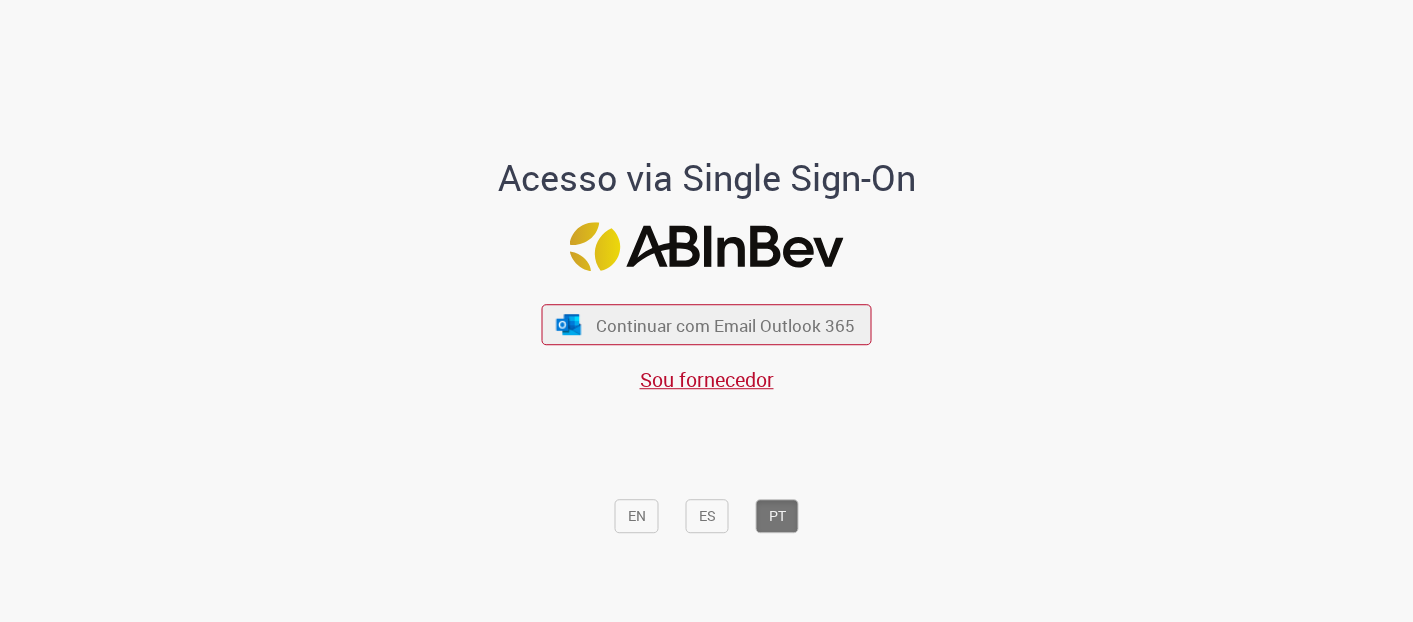 scroll, scrollTop: 0, scrollLeft: 0, axis: both 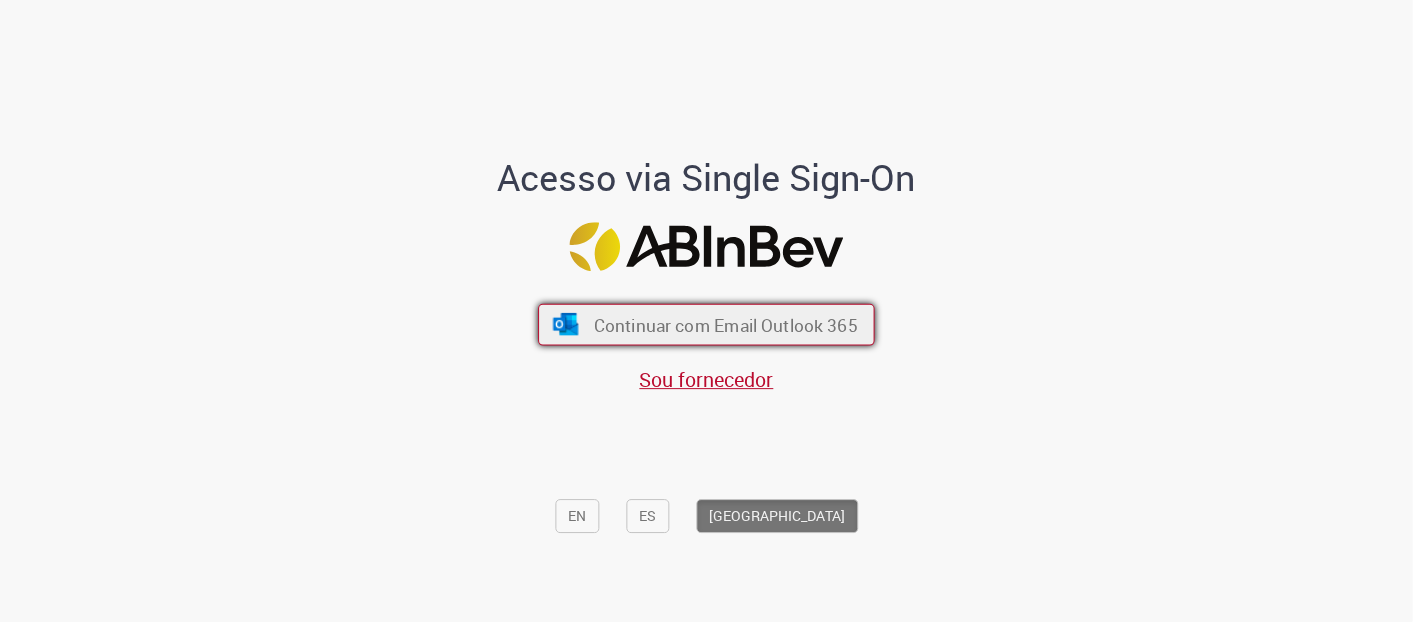 click on "Continuar com Email Outlook 365" at bounding box center [726, 324] 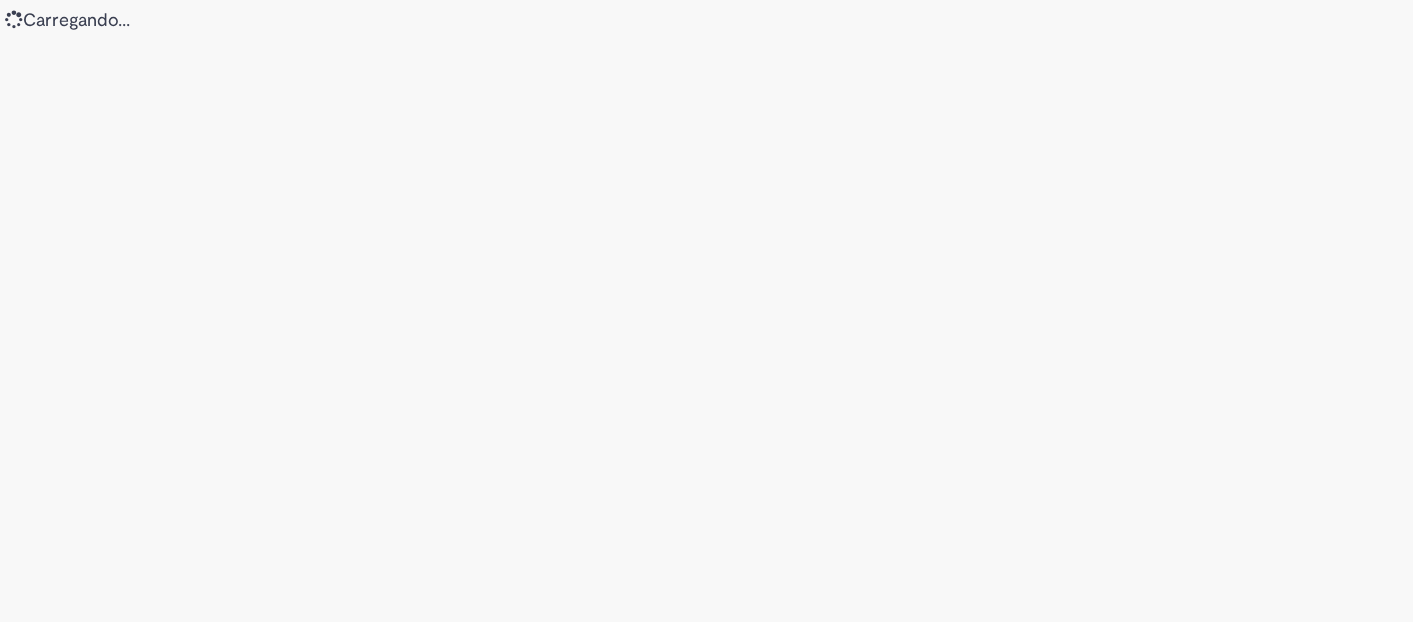 scroll, scrollTop: 0, scrollLeft: 0, axis: both 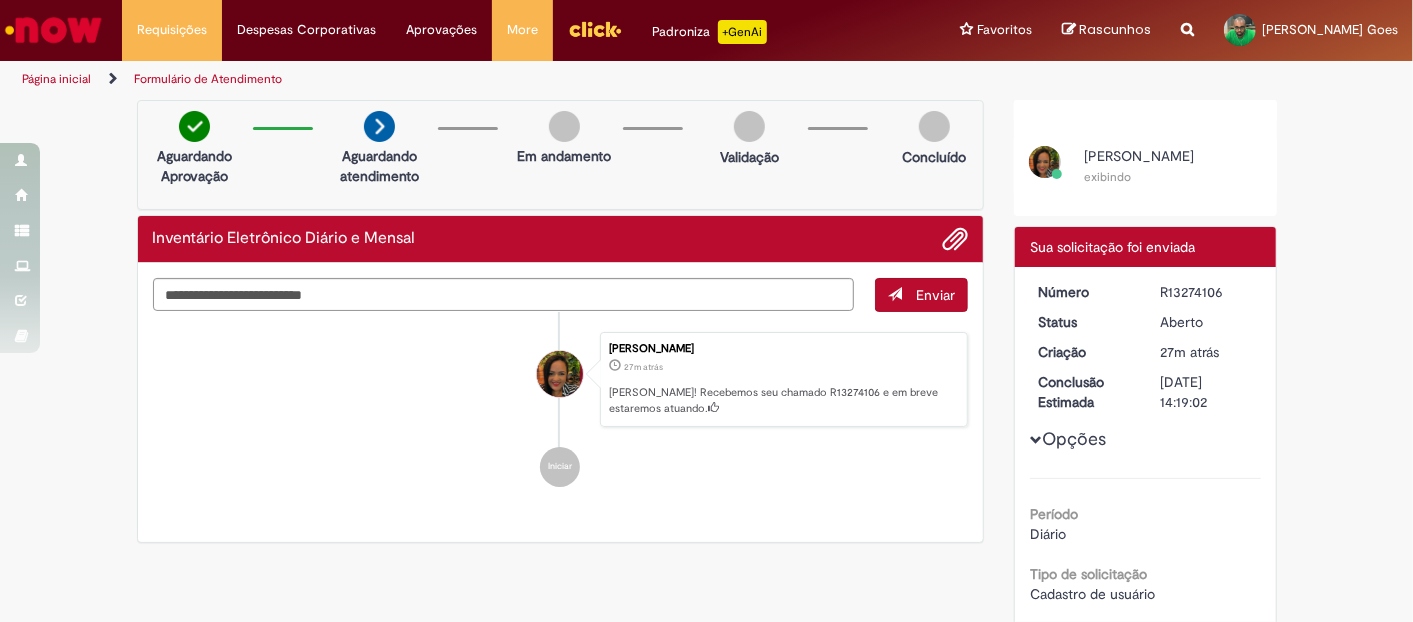 click on "Página inicial" at bounding box center (56, 79) 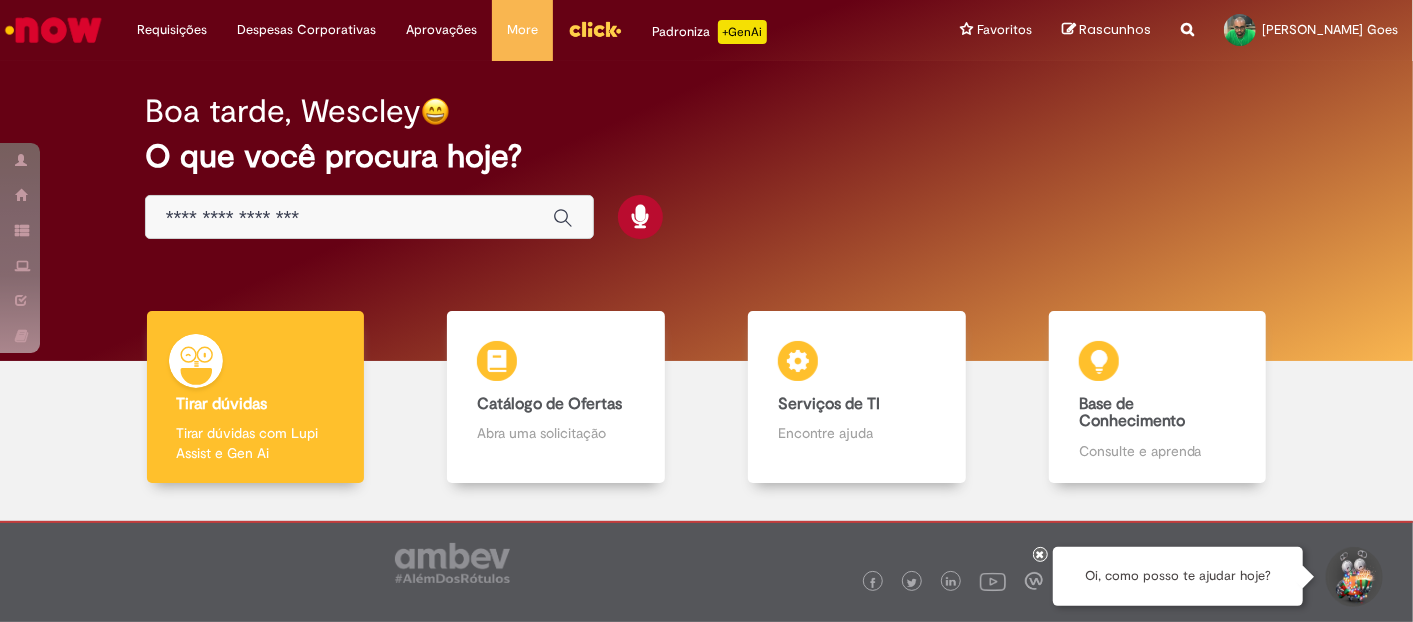 click at bounding box center (369, 217) 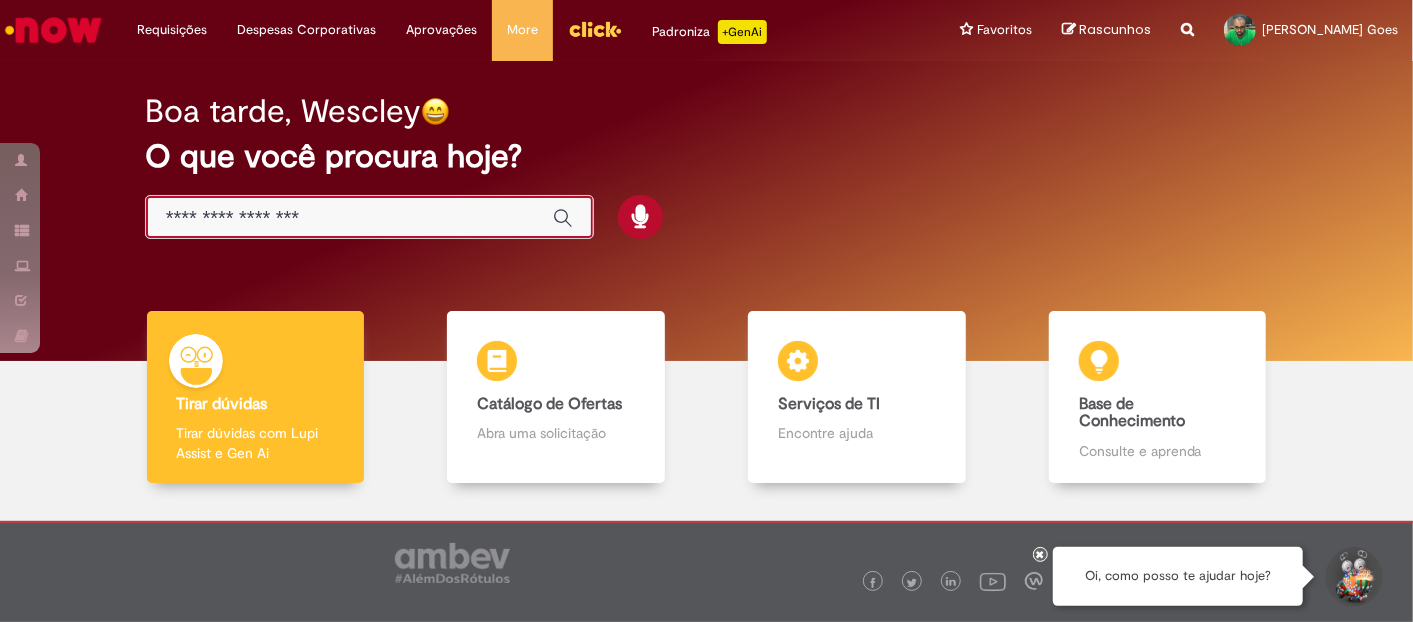 click at bounding box center [349, 218] 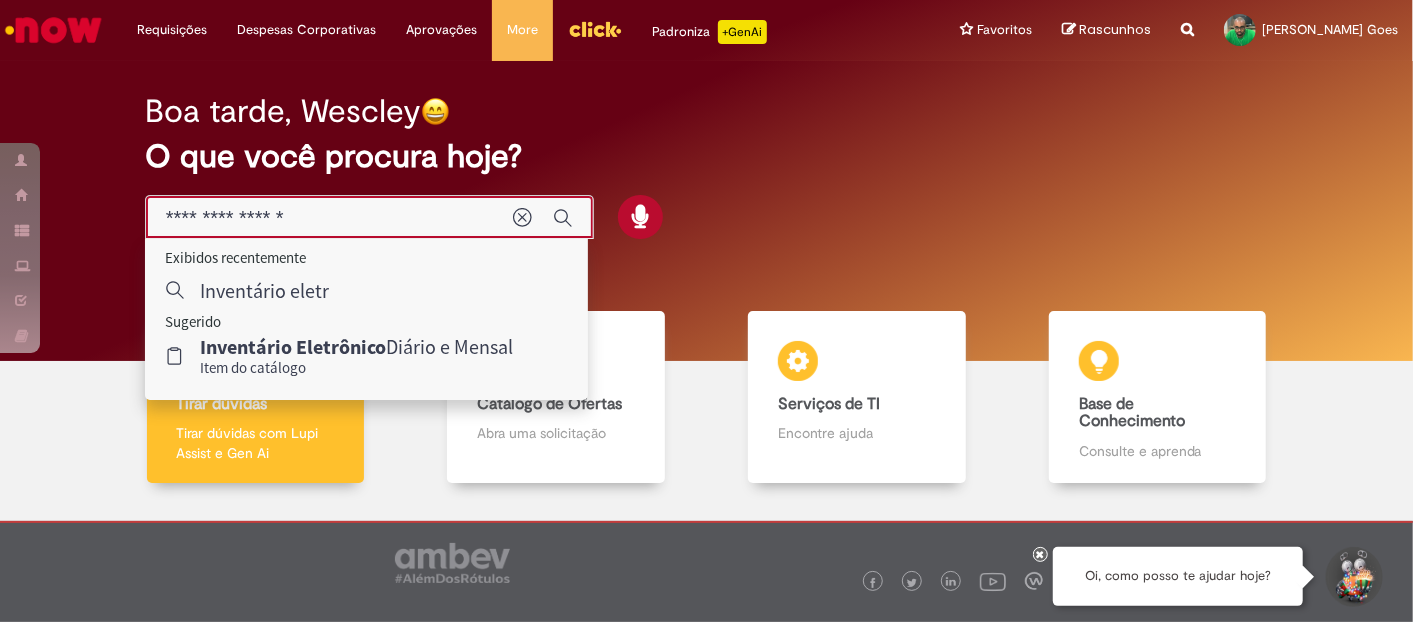 type on "**********" 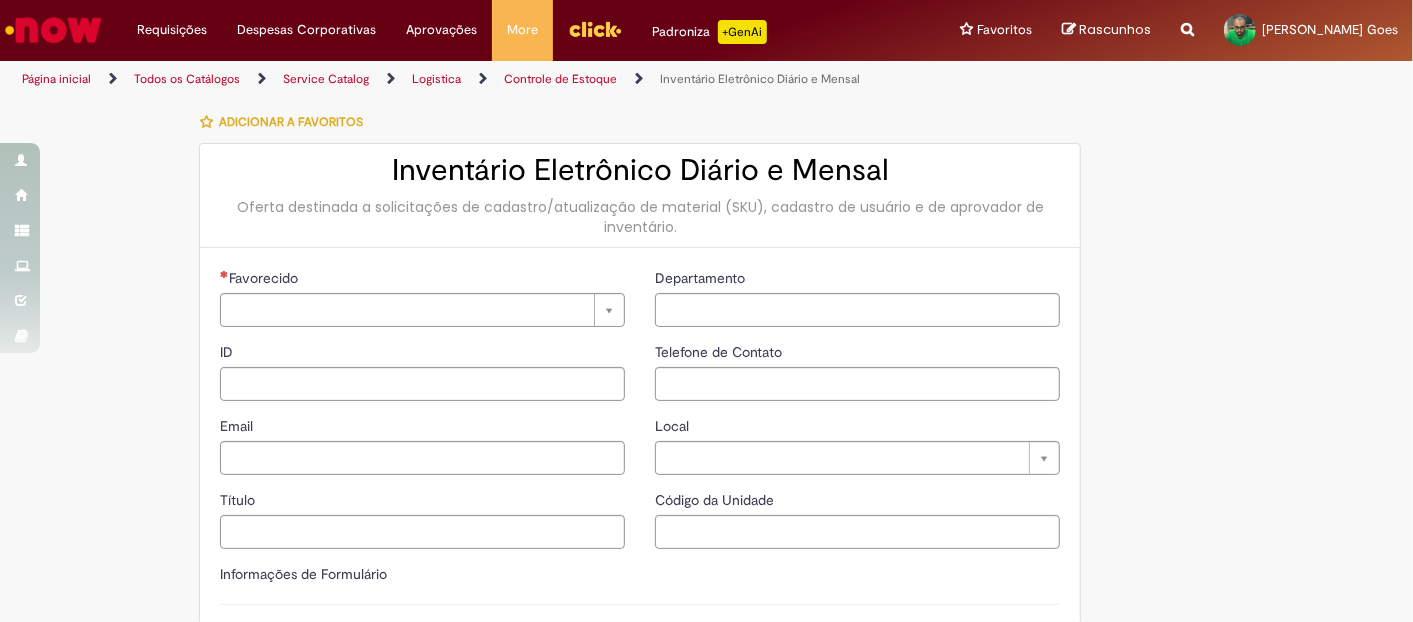 type on "********" 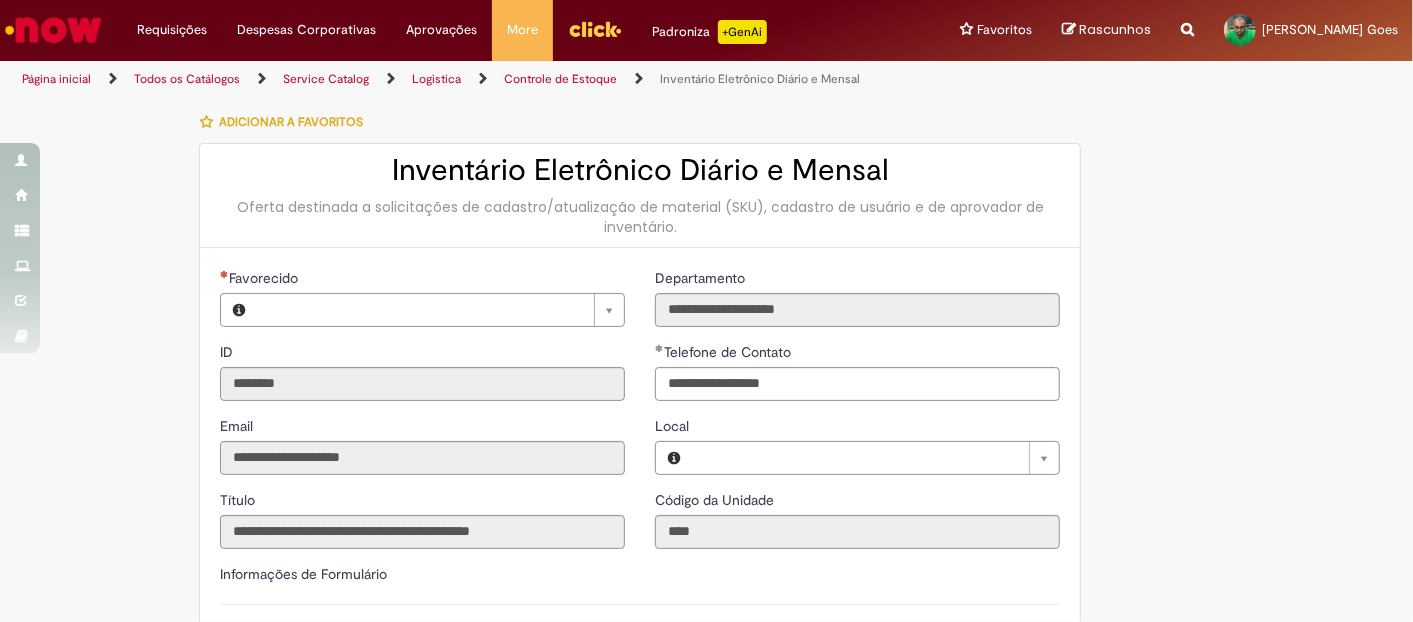 type on "**********" 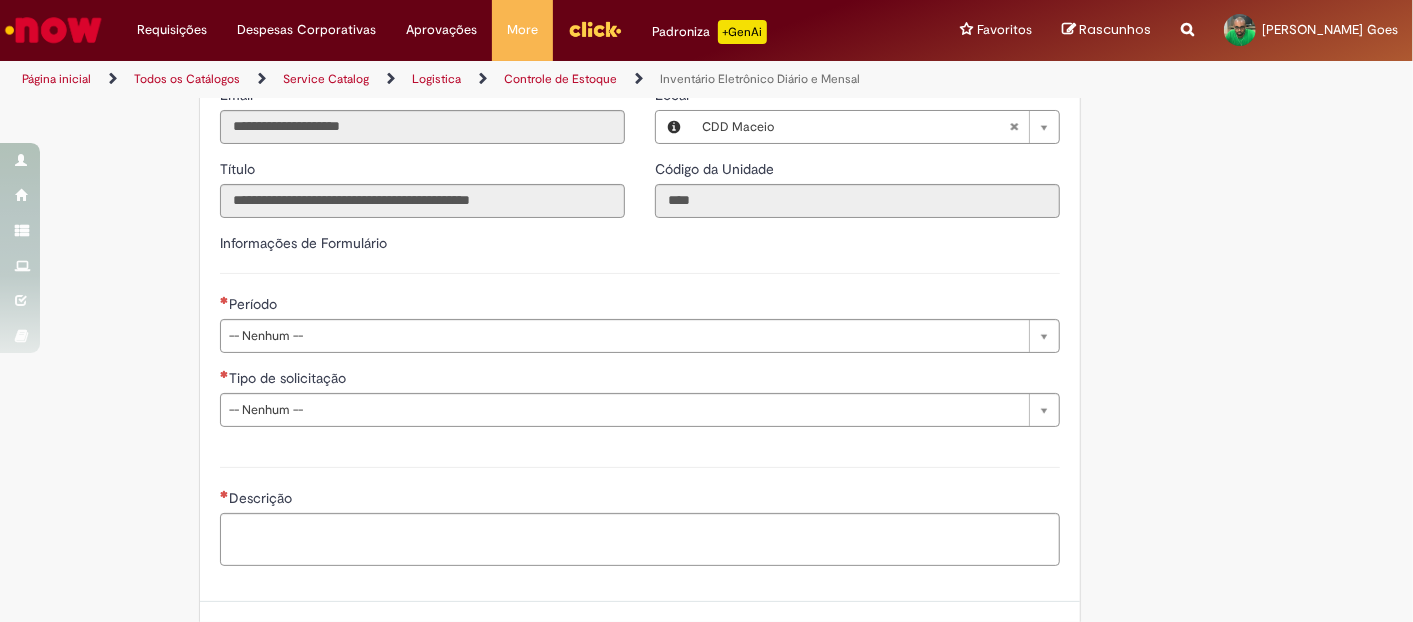 scroll, scrollTop: 333, scrollLeft: 0, axis: vertical 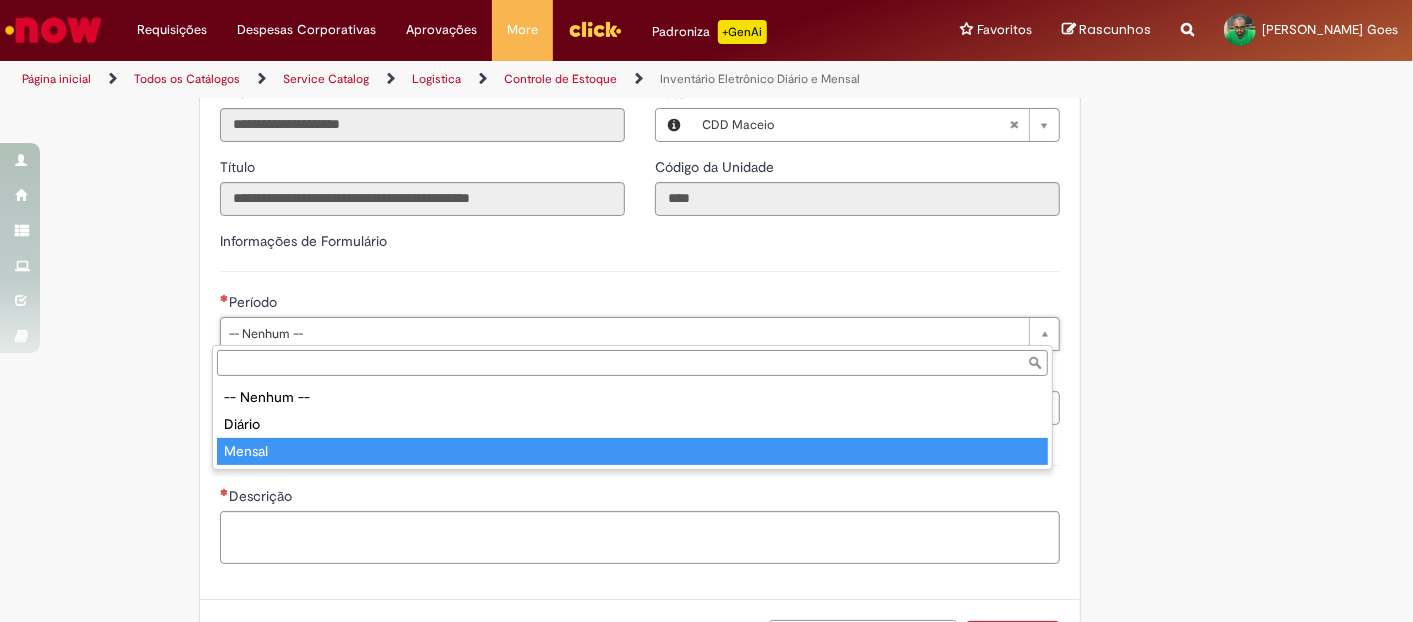 type on "******" 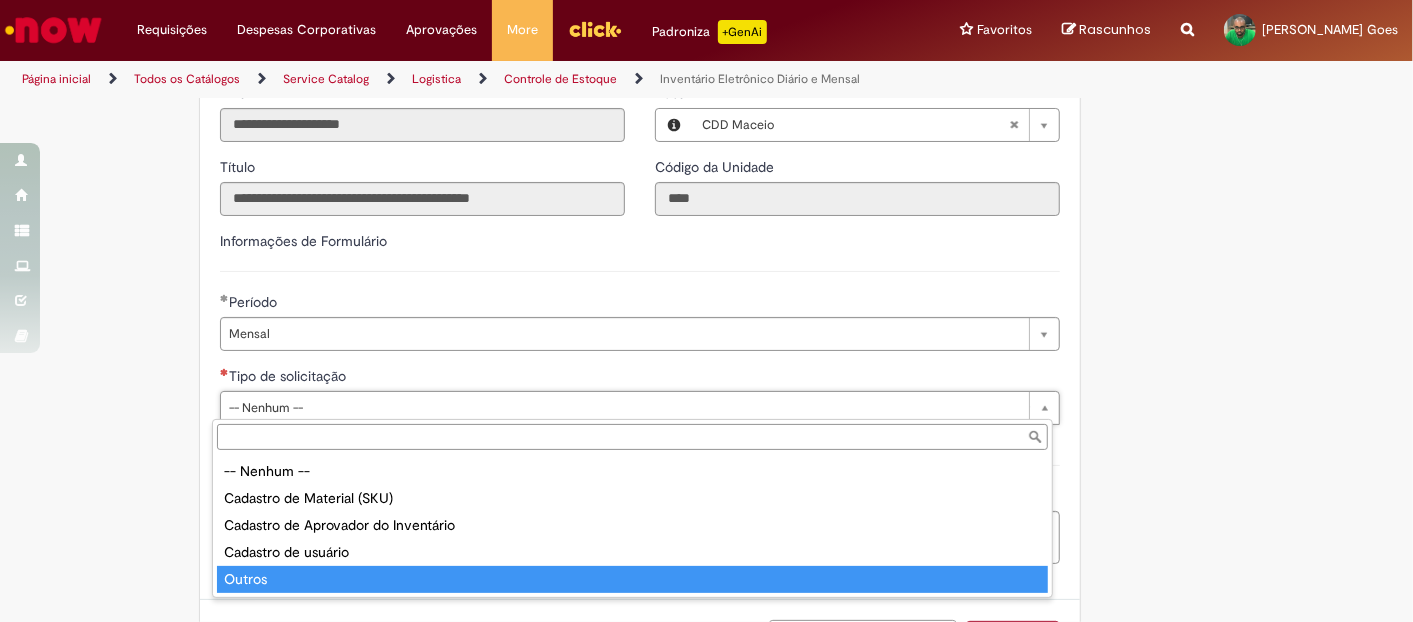 type on "******" 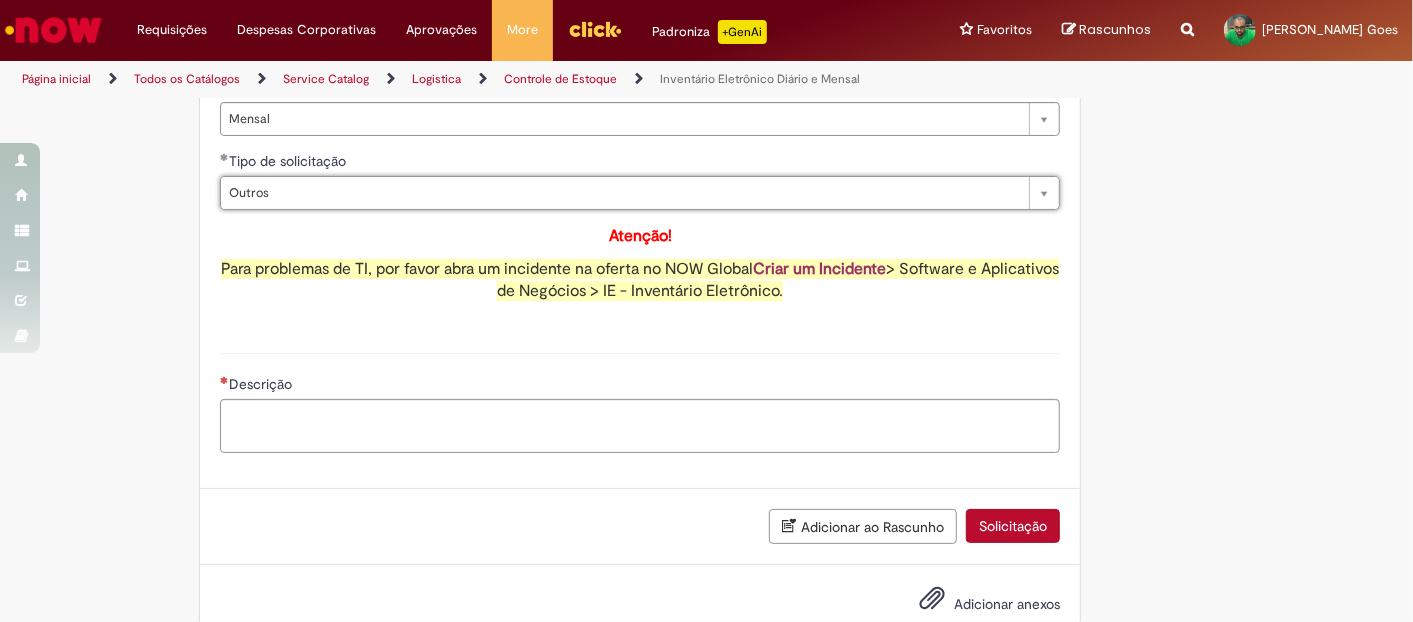 scroll, scrollTop: 555, scrollLeft: 0, axis: vertical 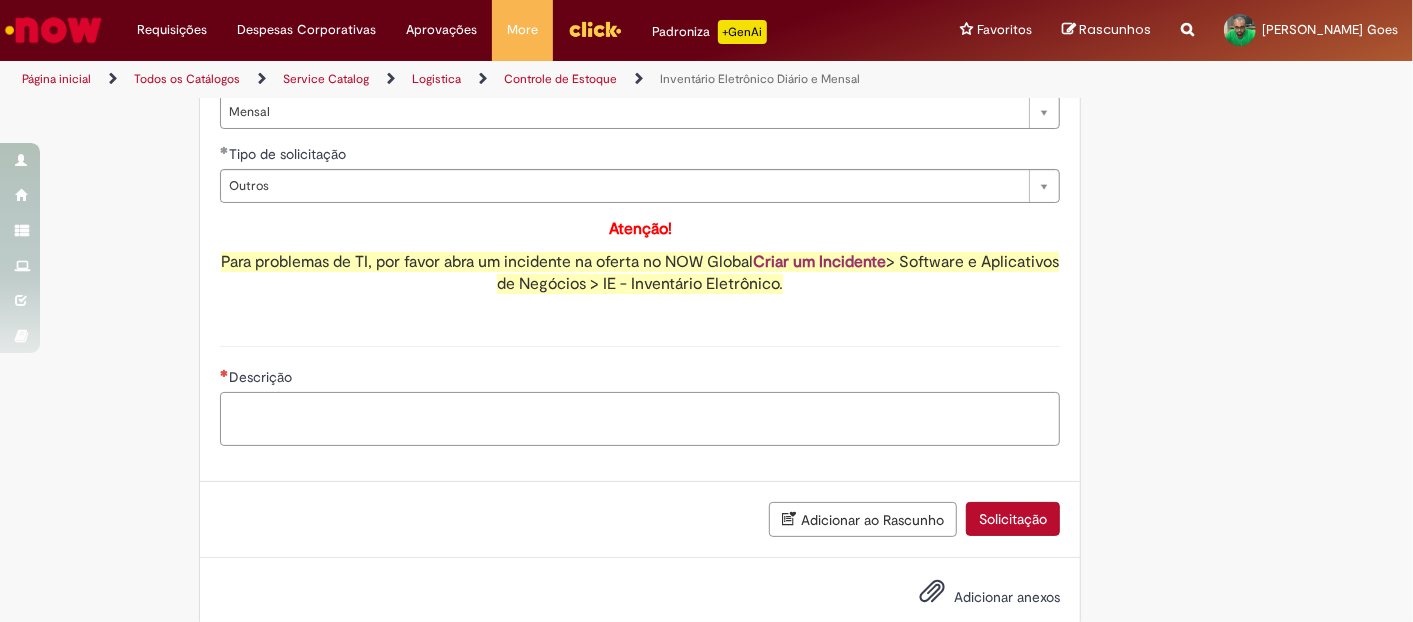 click on "Descrição" at bounding box center (640, 418) 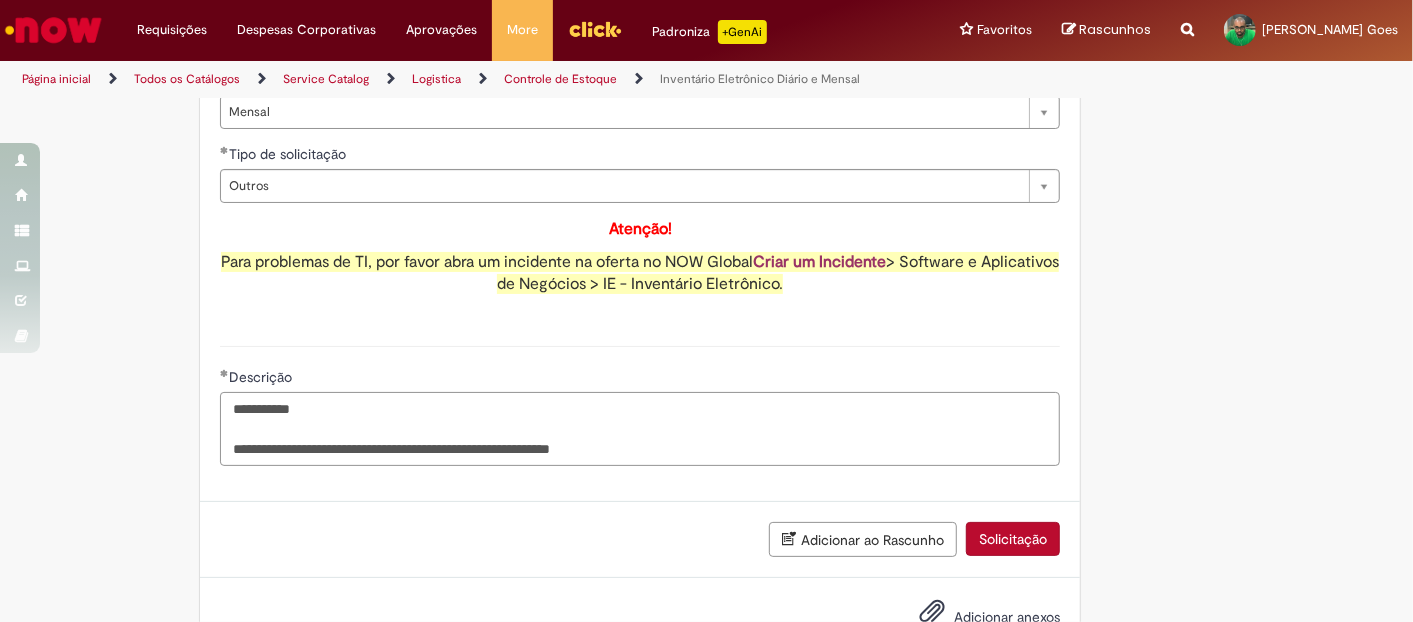 type on "**********" 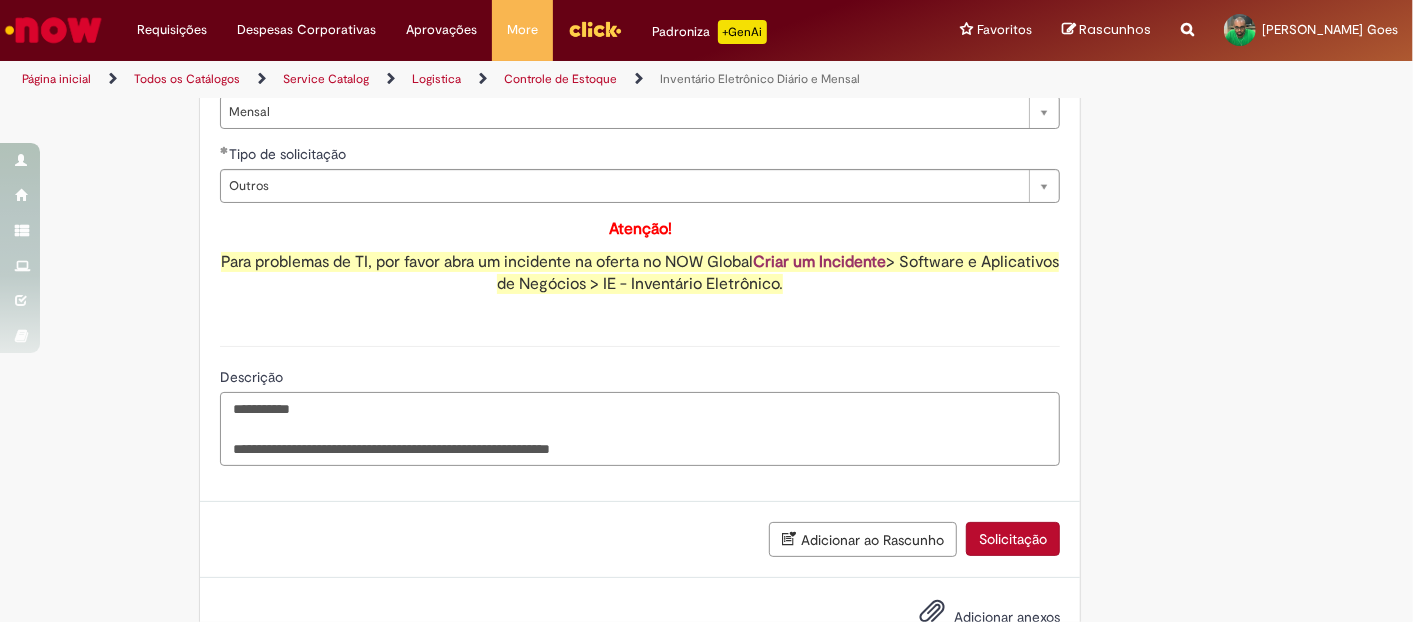 scroll, scrollTop: 444, scrollLeft: 0, axis: vertical 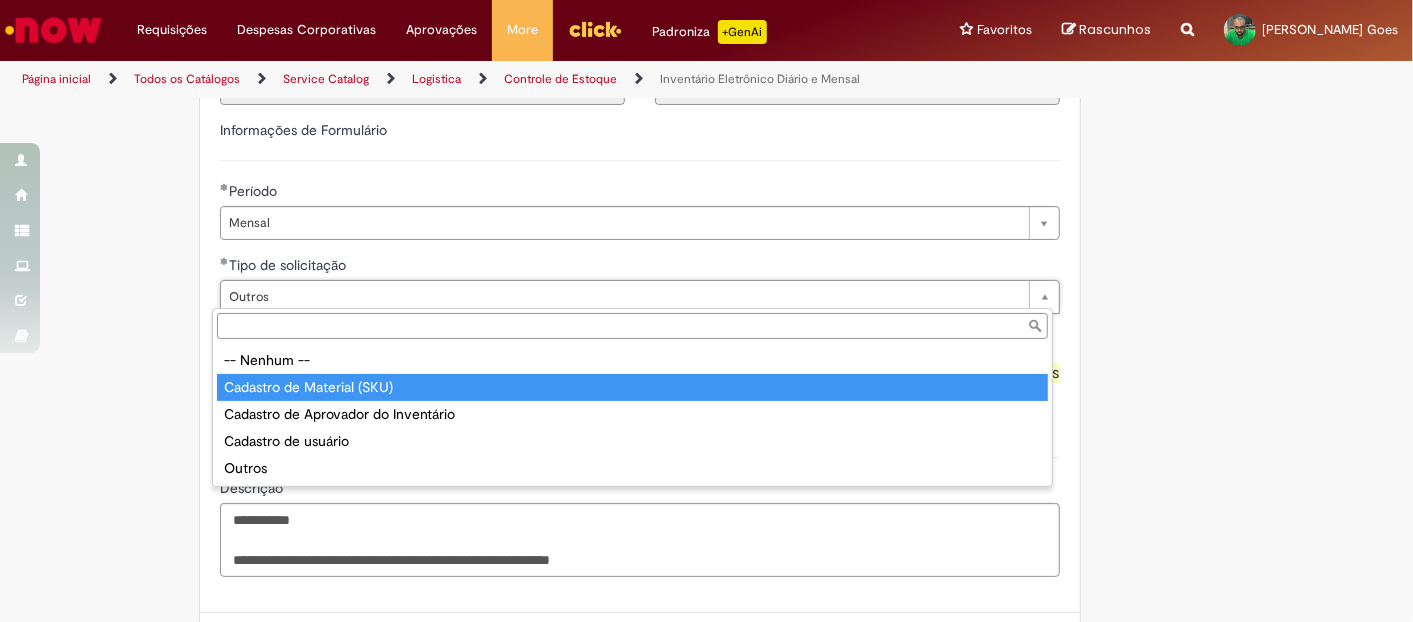 type on "**********" 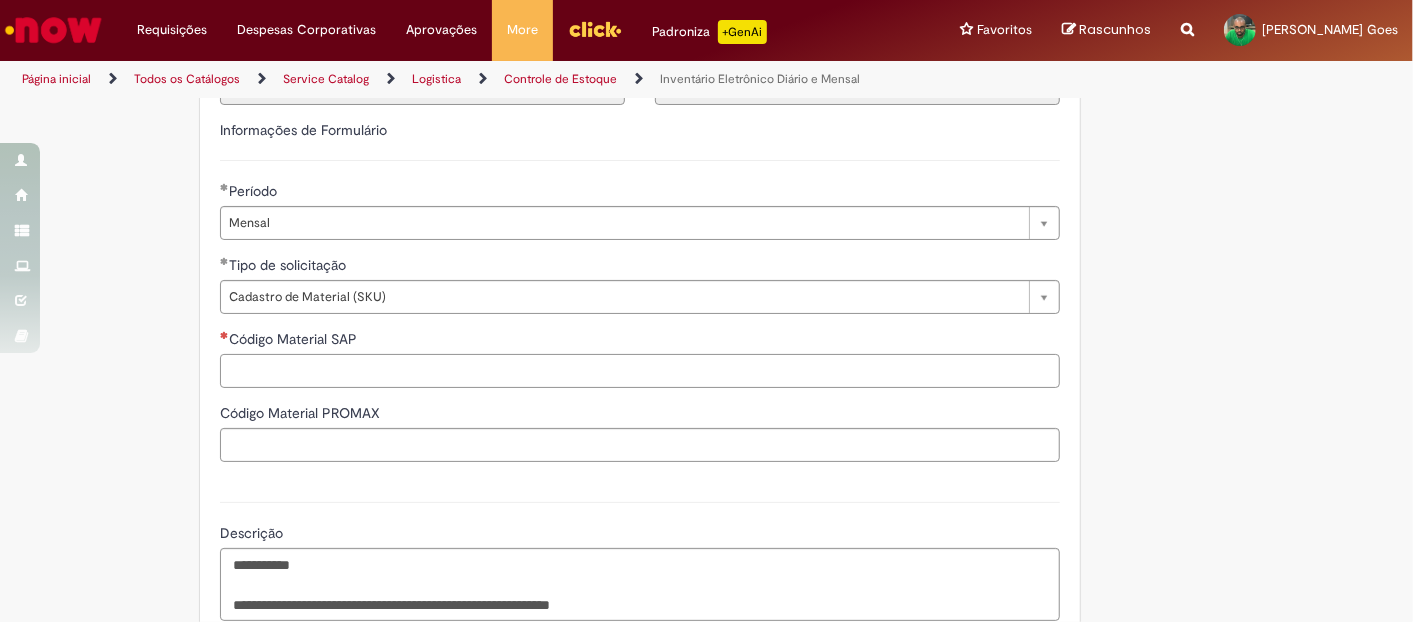 click on "Código Material SAP" at bounding box center [640, 371] 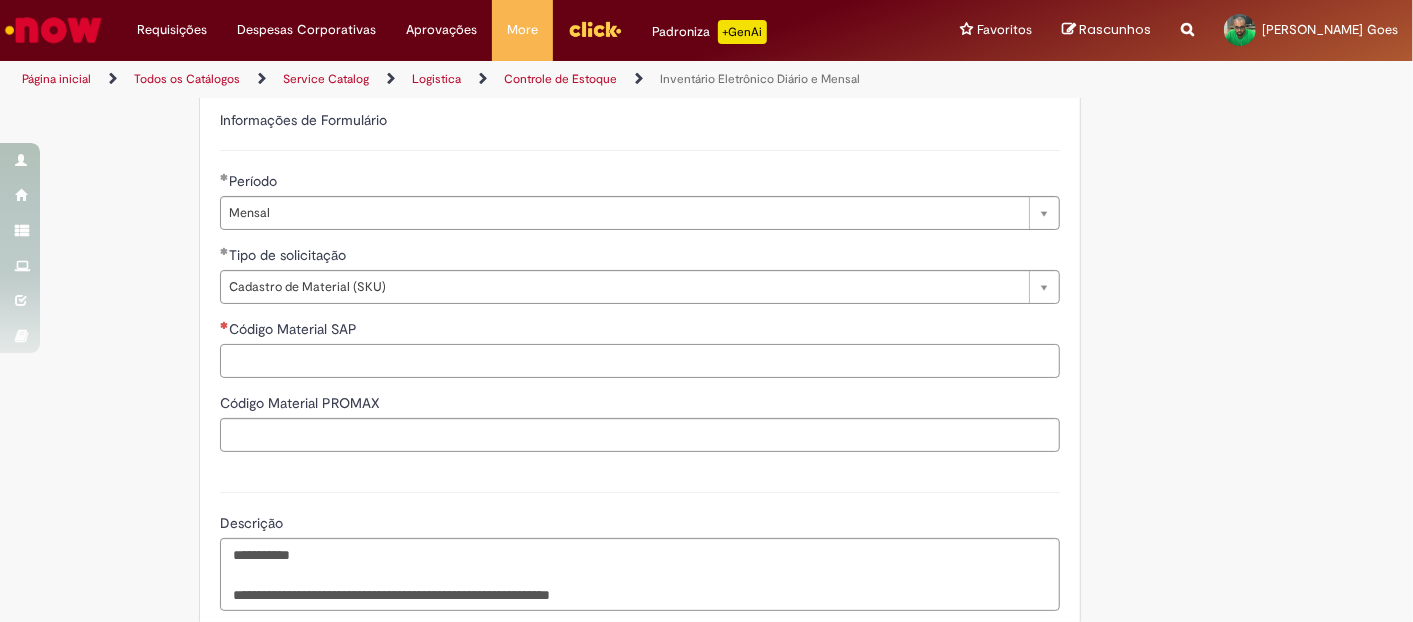 scroll, scrollTop: 438, scrollLeft: 0, axis: vertical 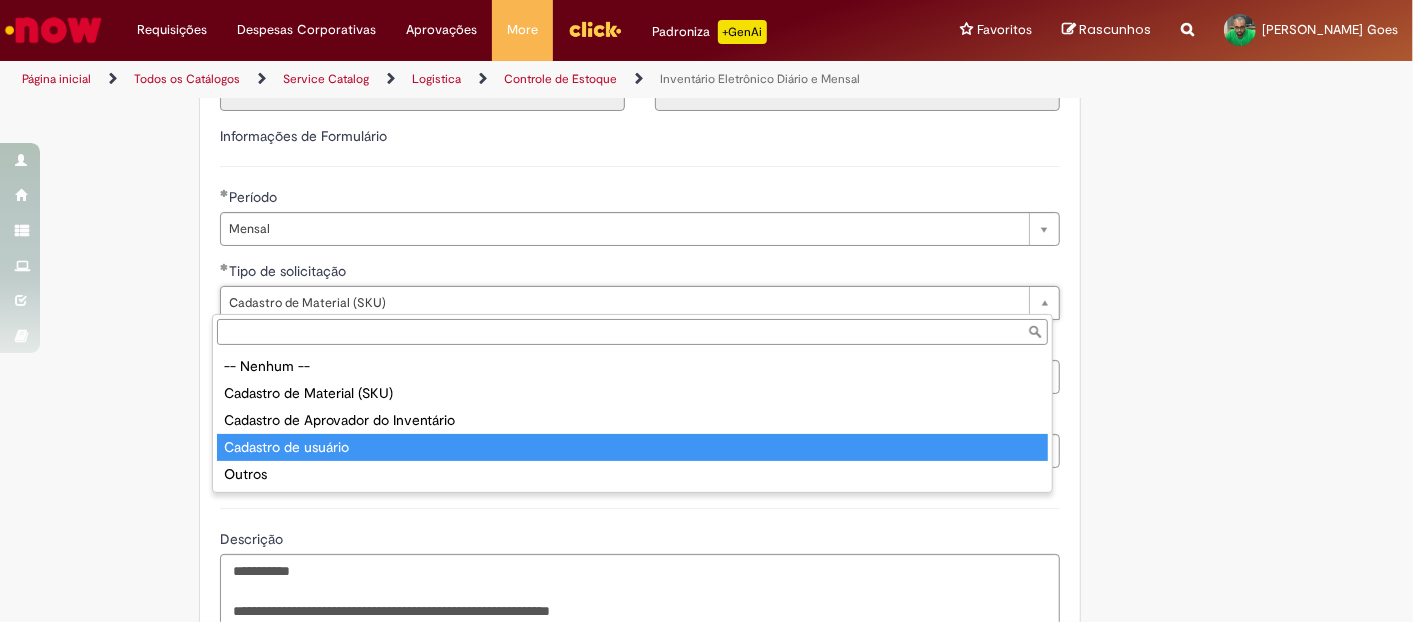 type on "**********" 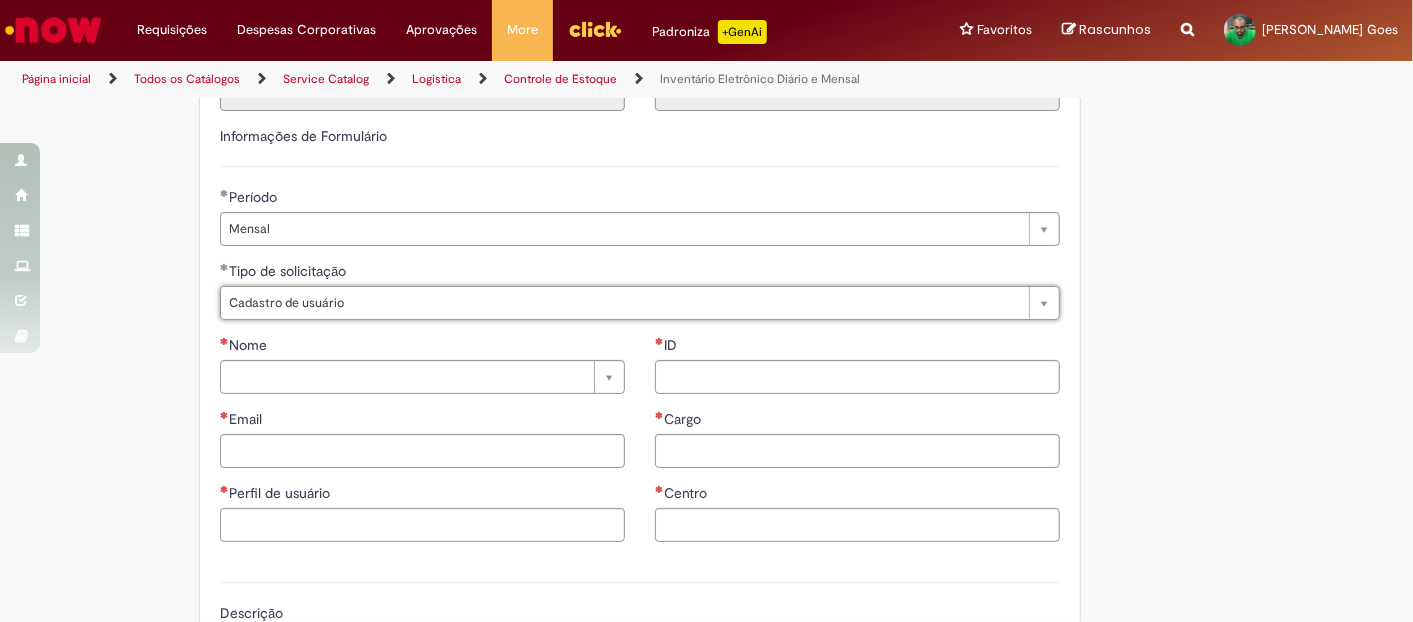 scroll, scrollTop: 0, scrollLeft: 125, axis: horizontal 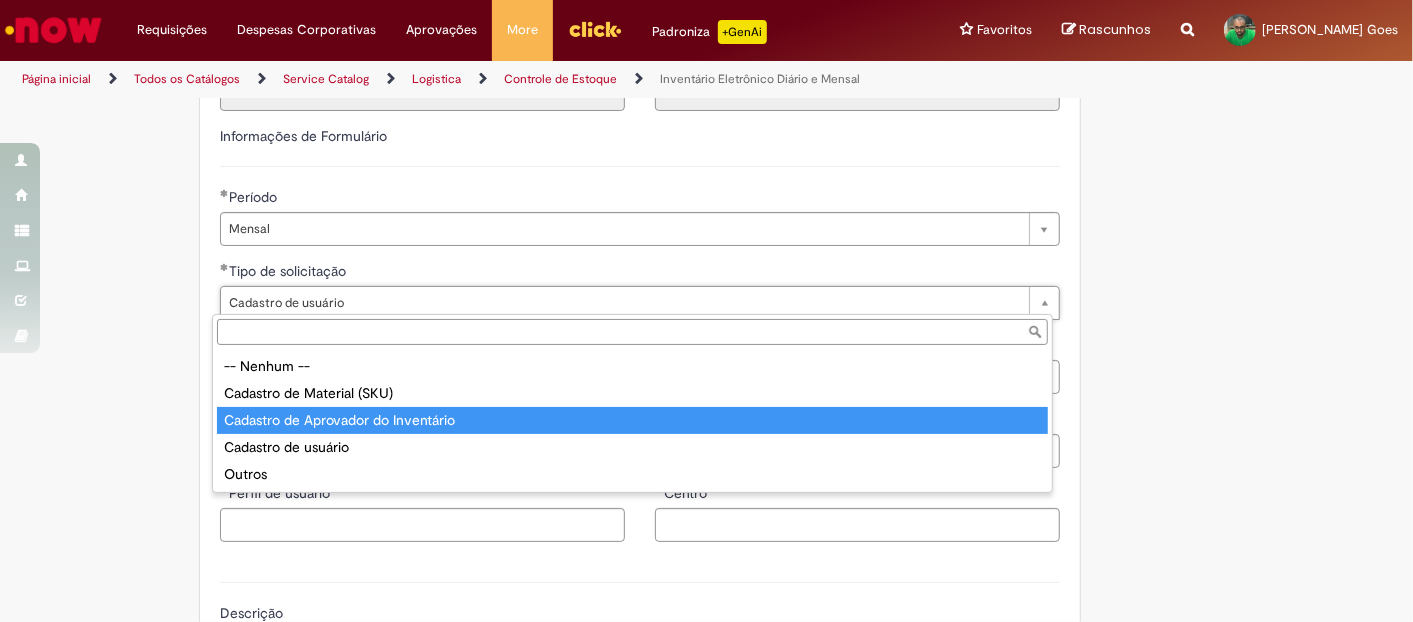 type on "**********" 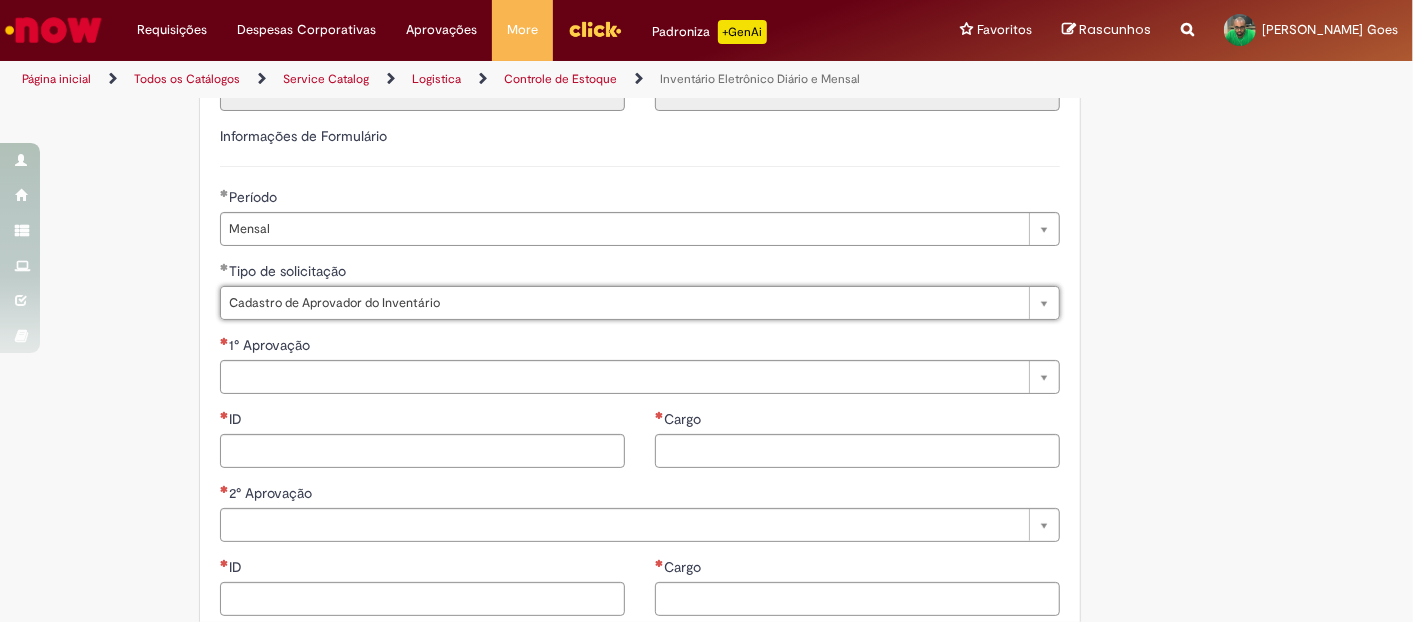 scroll, scrollTop: 0, scrollLeft: 125, axis: horizontal 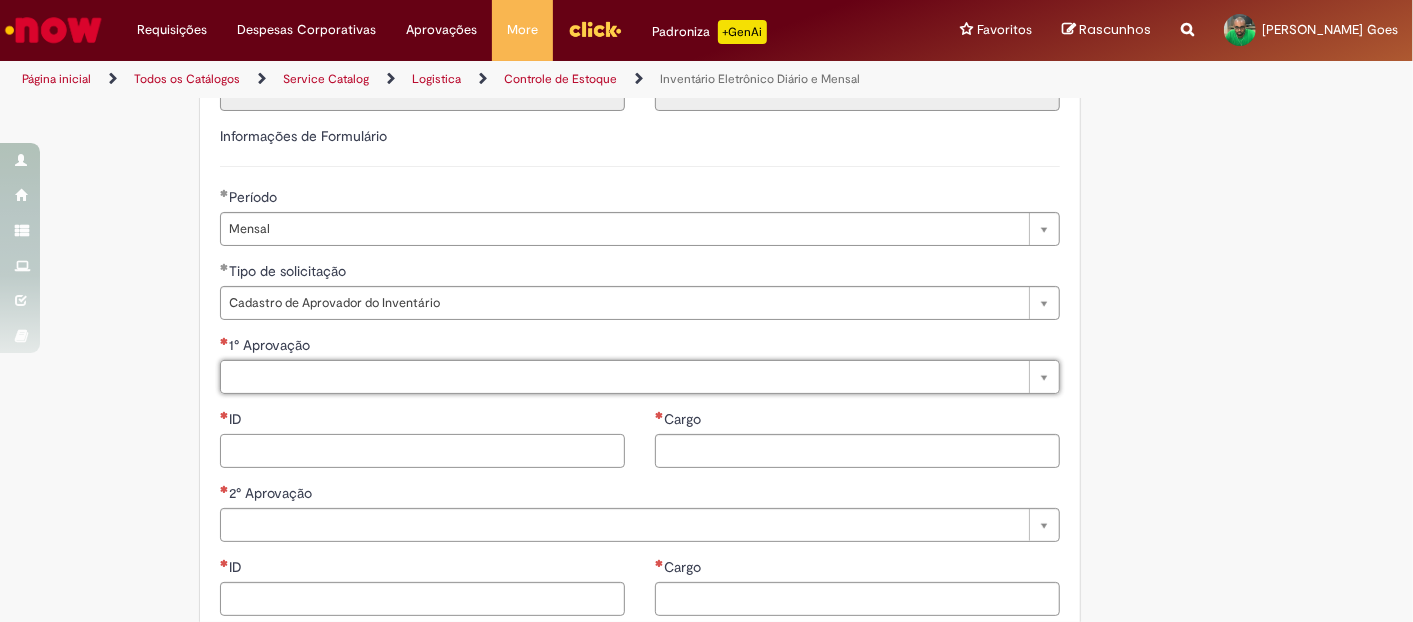 click on "ID" at bounding box center (422, 451) 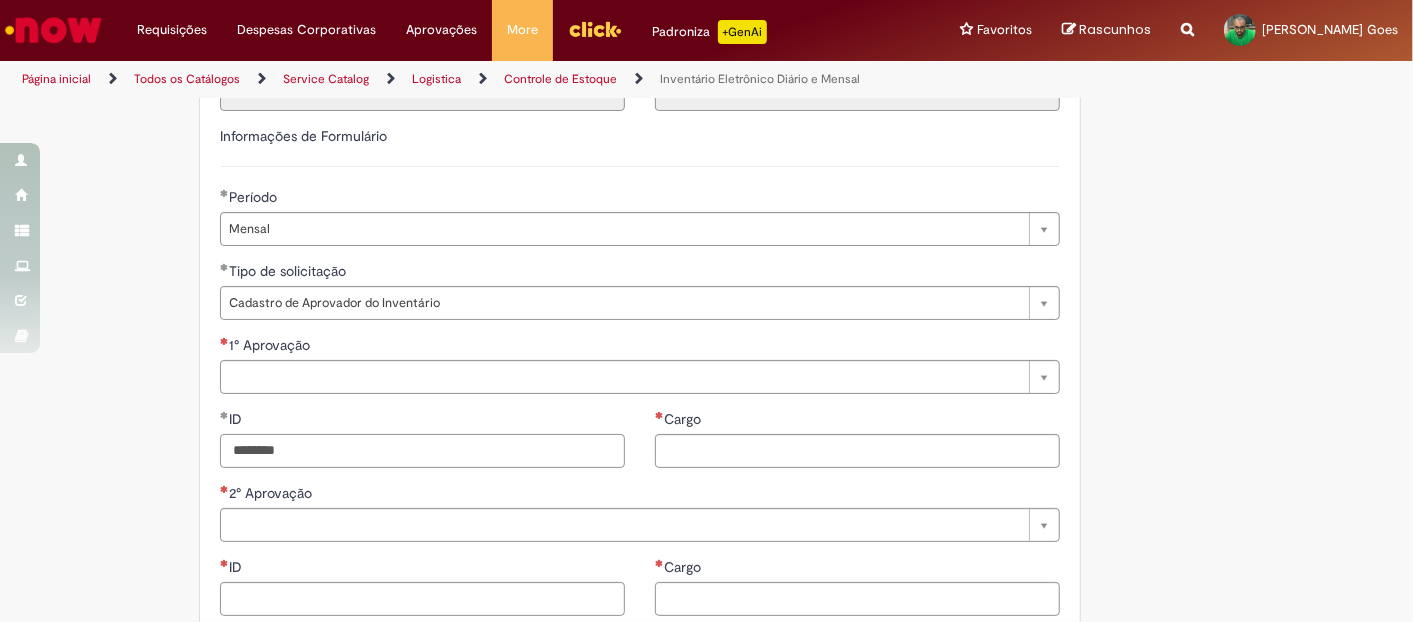 type on "********" 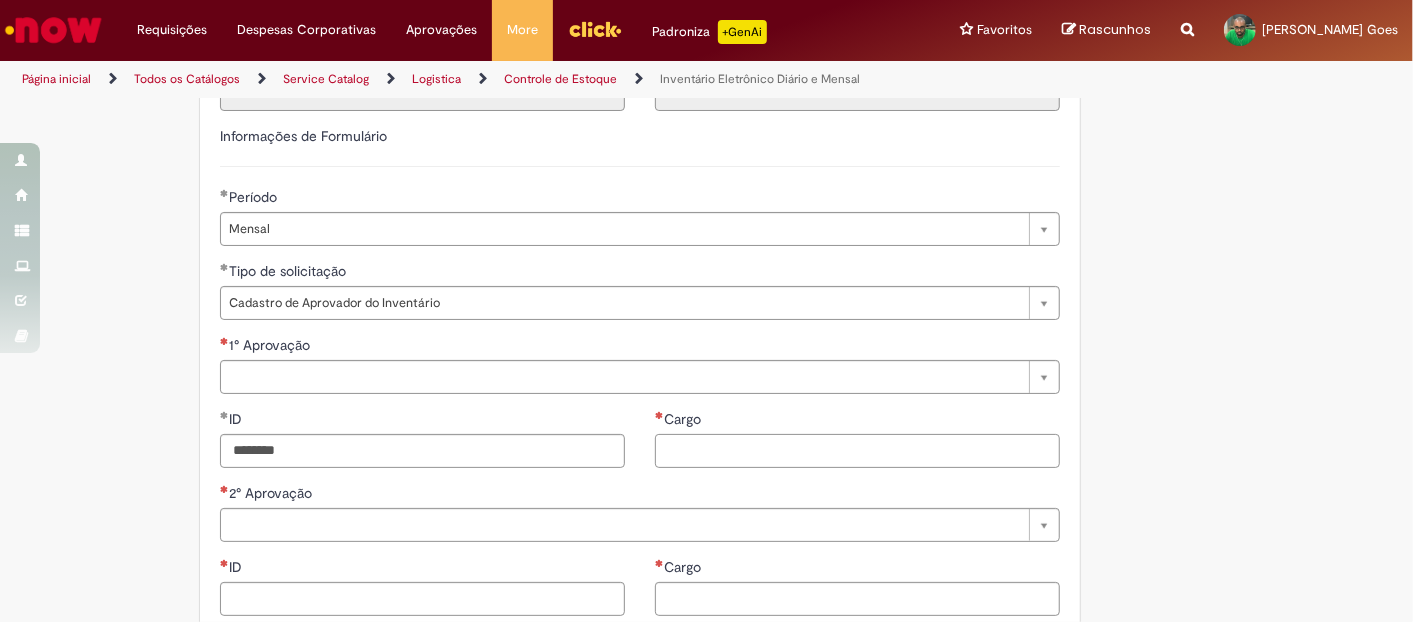 click on "Cargo" at bounding box center (857, 451) 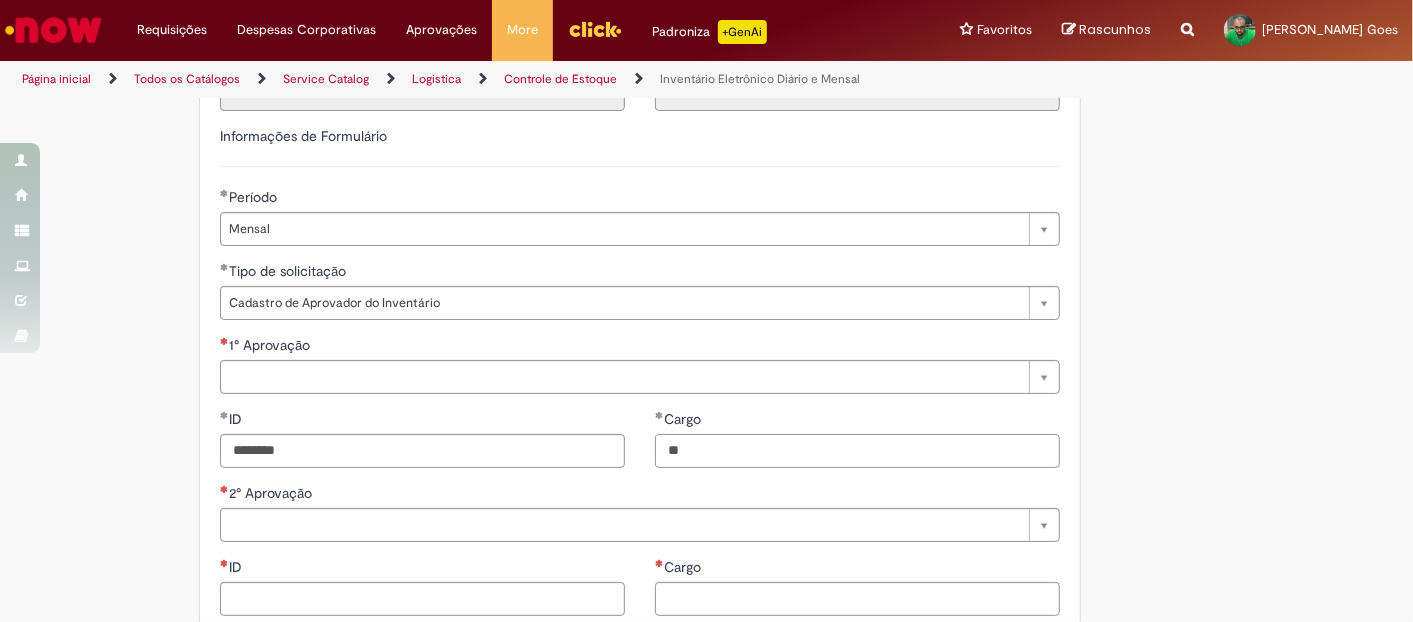 type on "**" 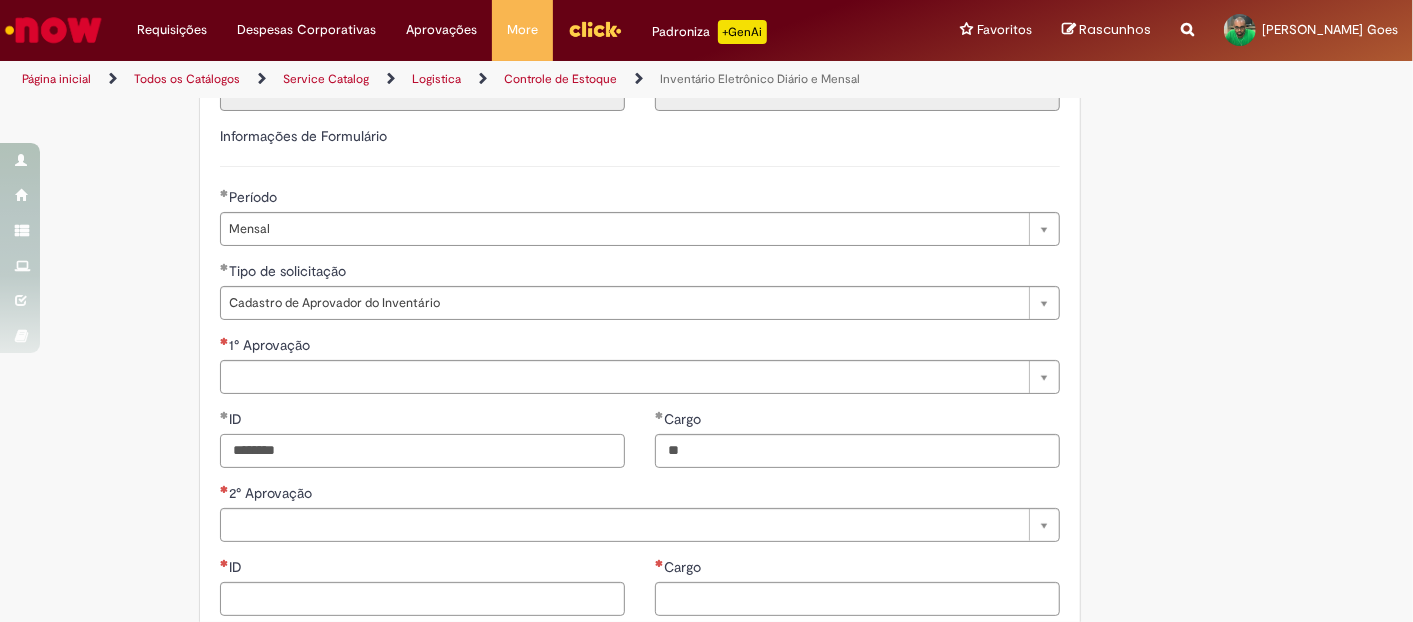 drag, startPoint x: 419, startPoint y: 449, endPoint x: 18, endPoint y: 439, distance: 401.12466 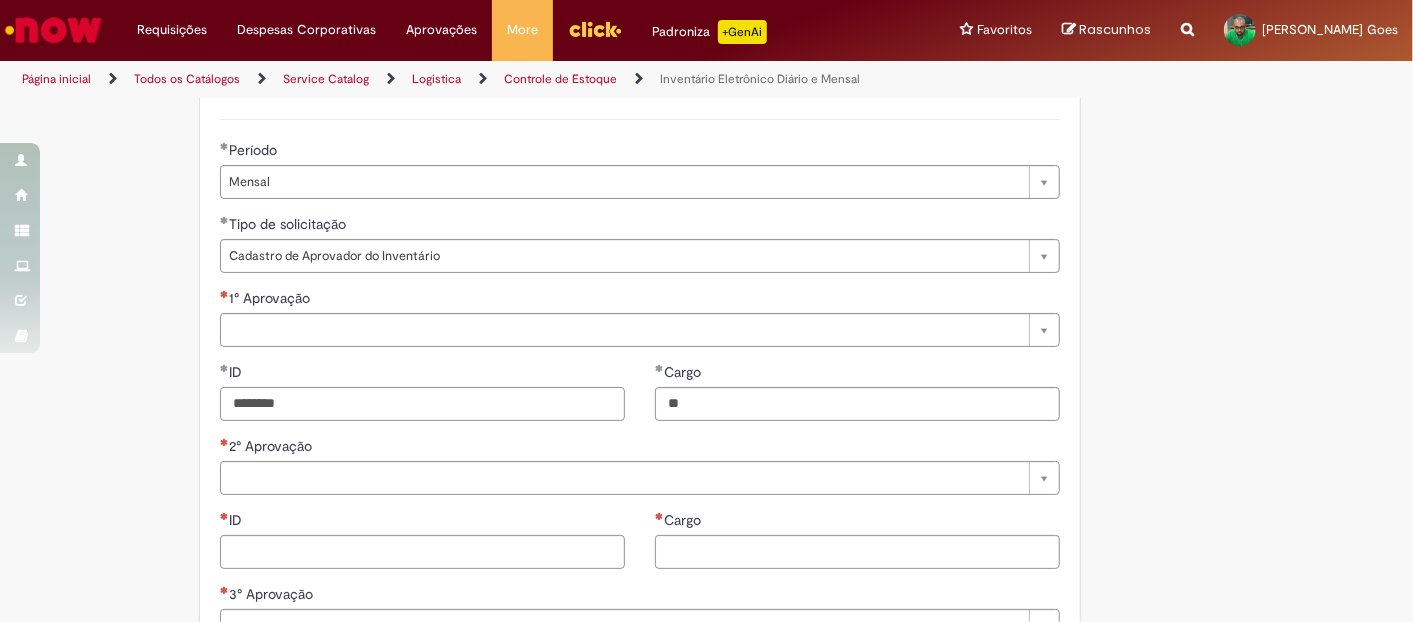 scroll, scrollTop: 247, scrollLeft: 0, axis: vertical 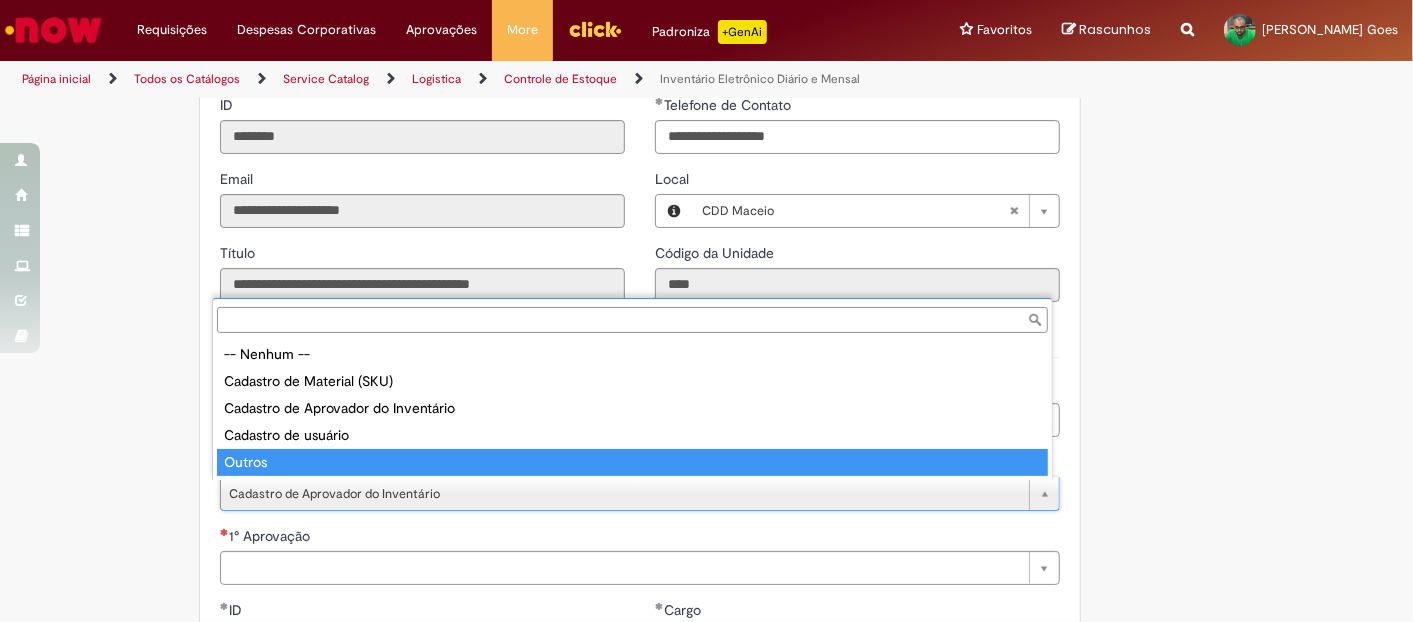 type on "******" 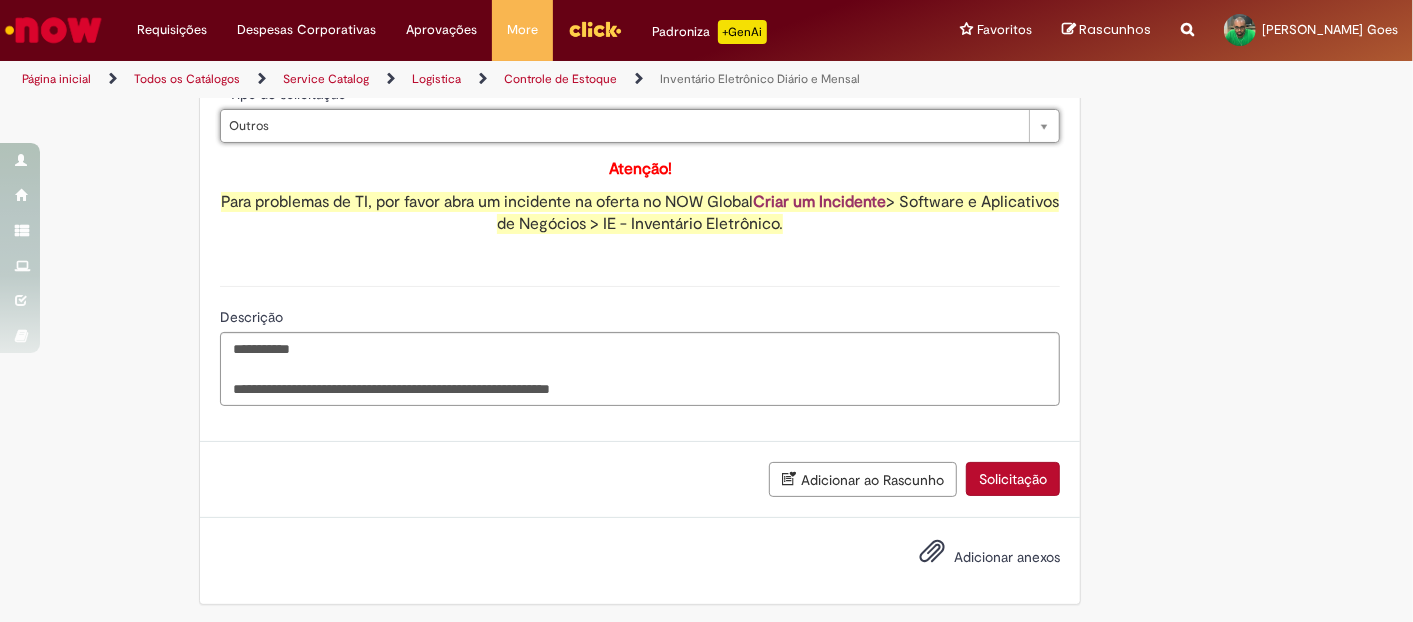 scroll, scrollTop: 616, scrollLeft: 0, axis: vertical 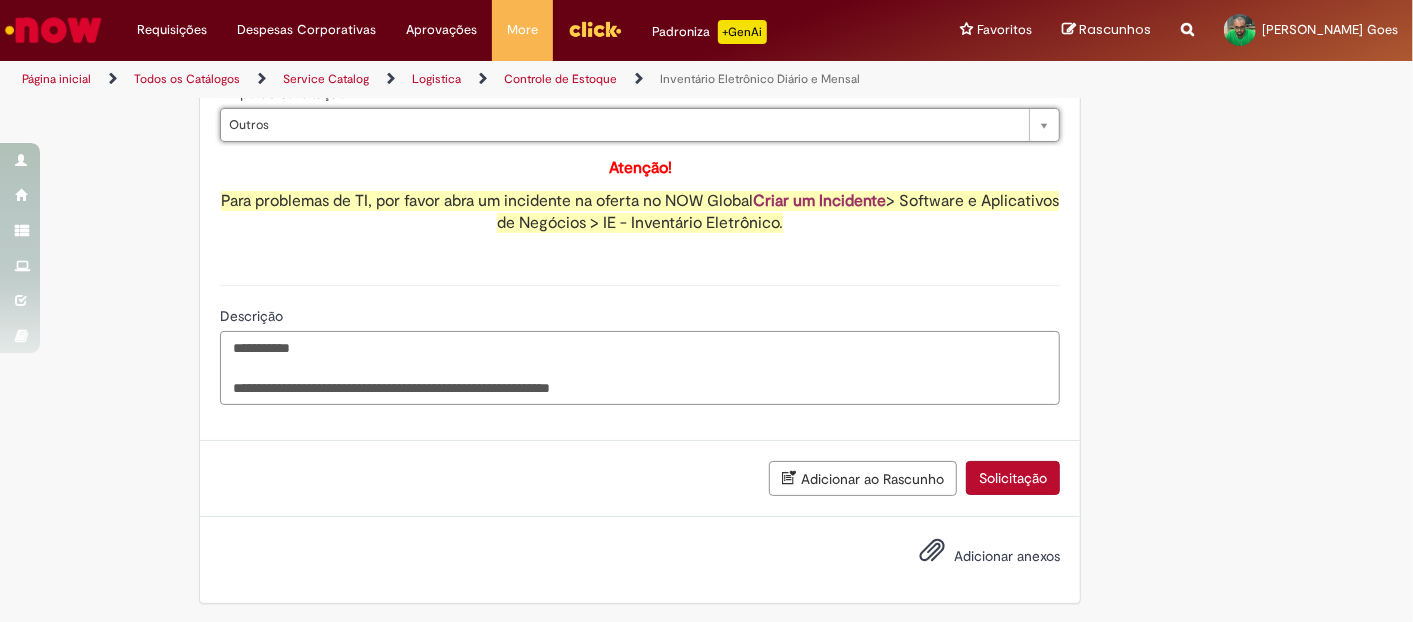 click on "**********" at bounding box center [640, 367] 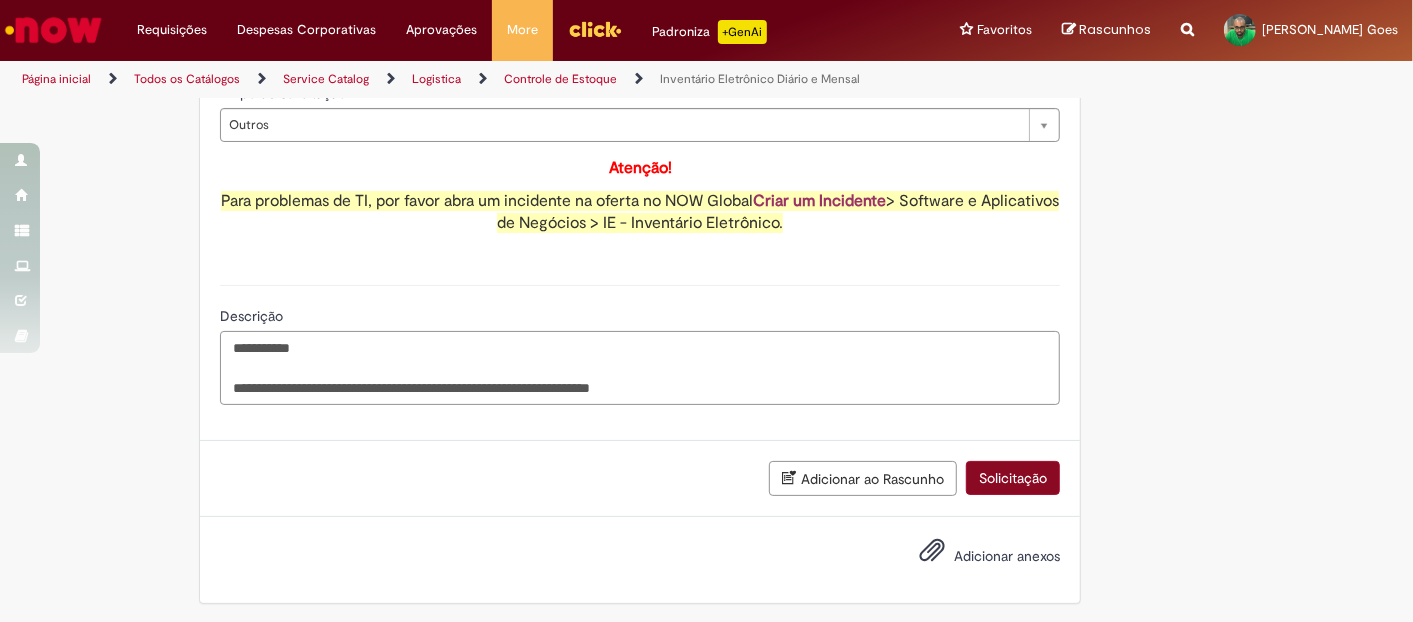 type on "**********" 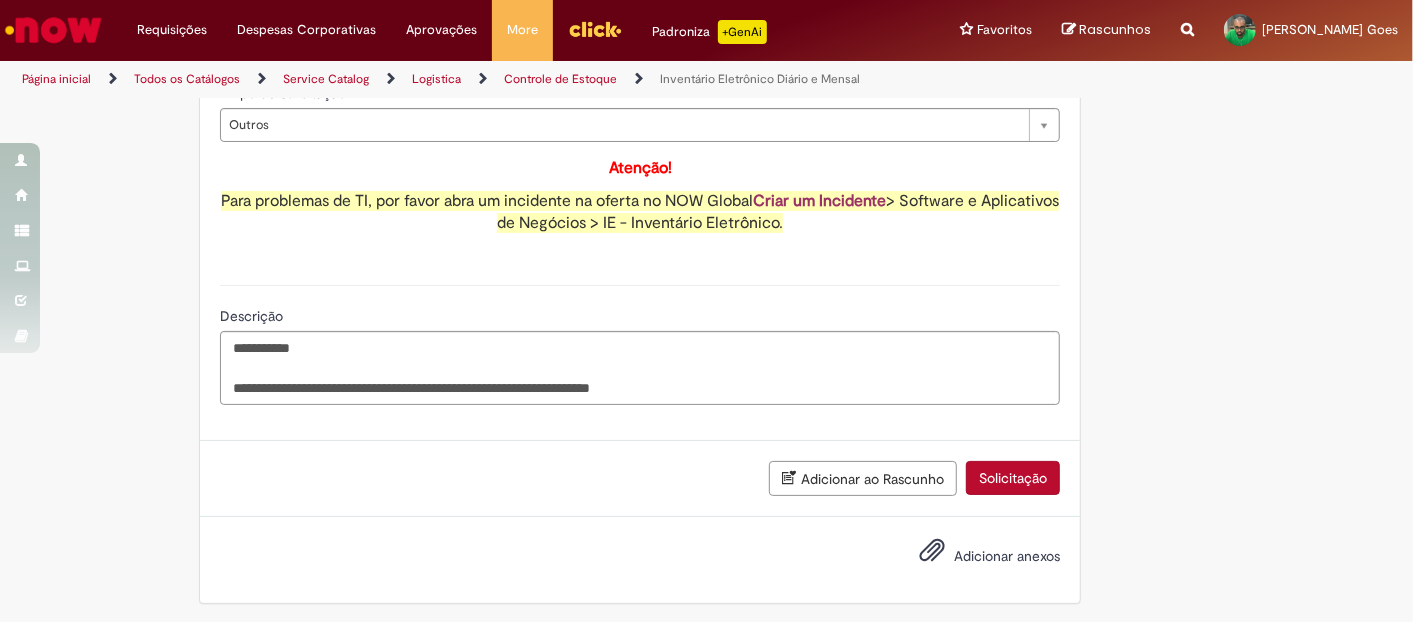 click on "Solicitação" at bounding box center (1013, 478) 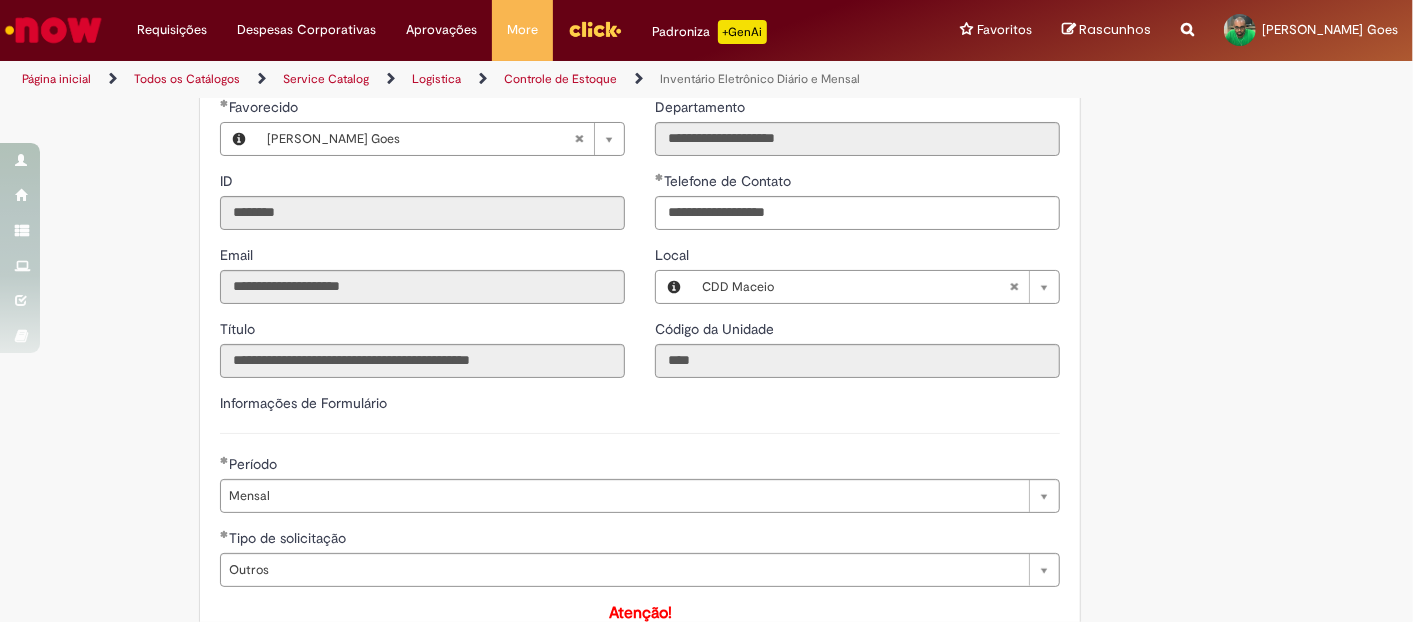 scroll, scrollTop: 60, scrollLeft: 0, axis: vertical 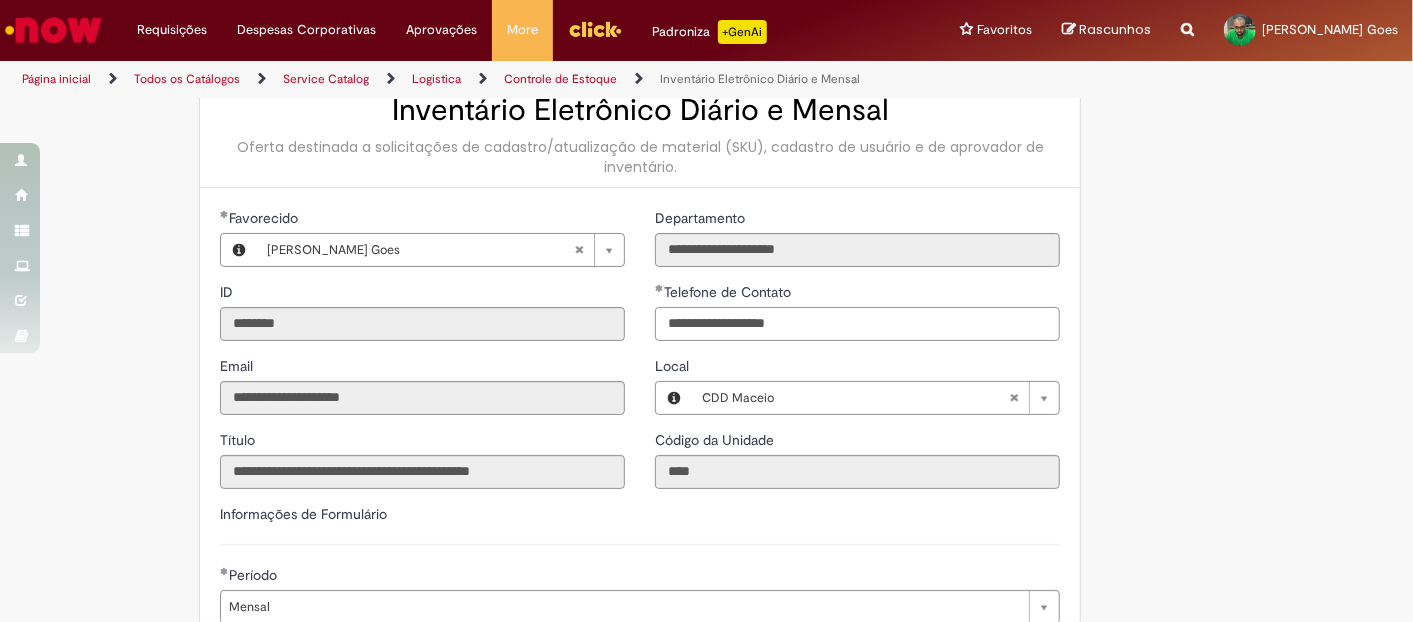 drag, startPoint x: 810, startPoint y: 325, endPoint x: 700, endPoint y: 326, distance: 110.00455 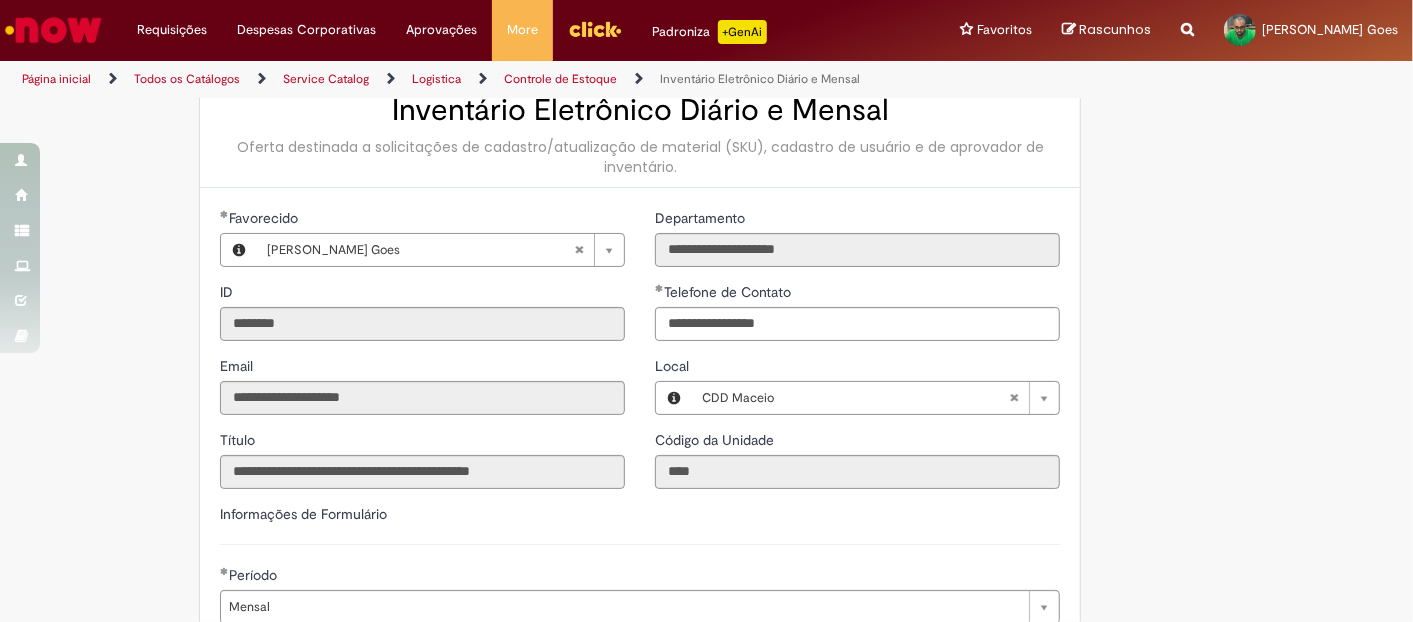 type on "**********" 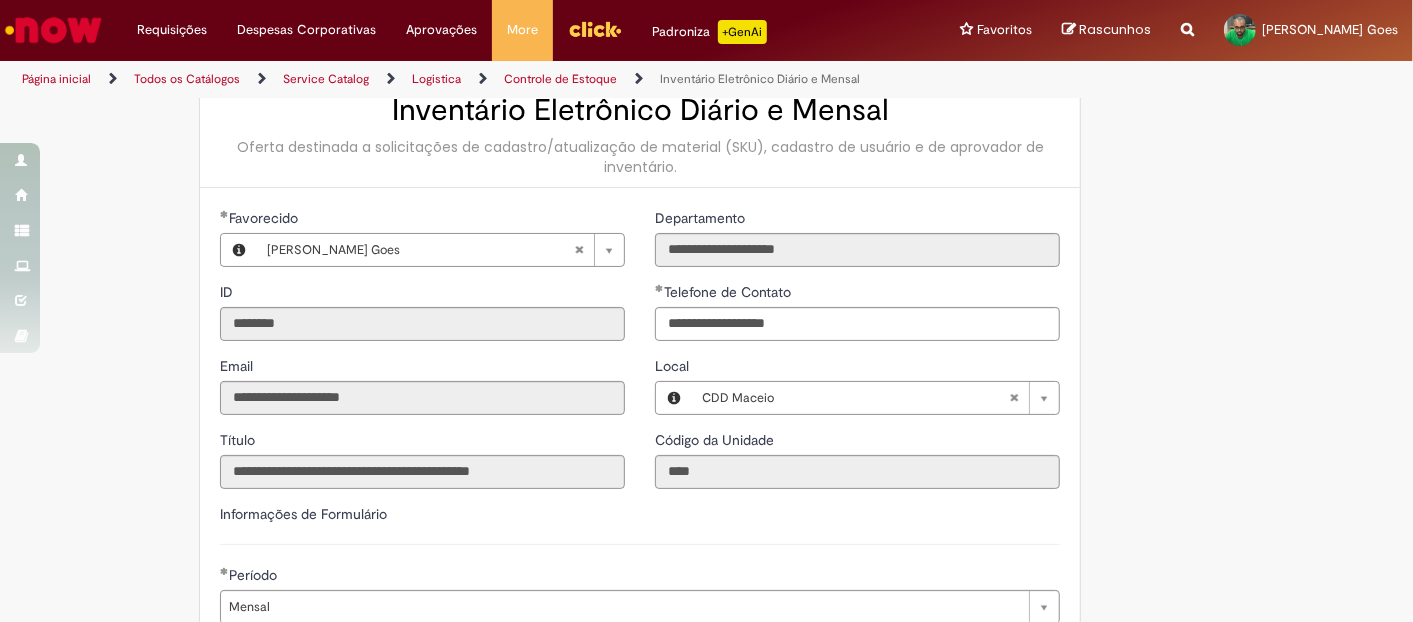 type 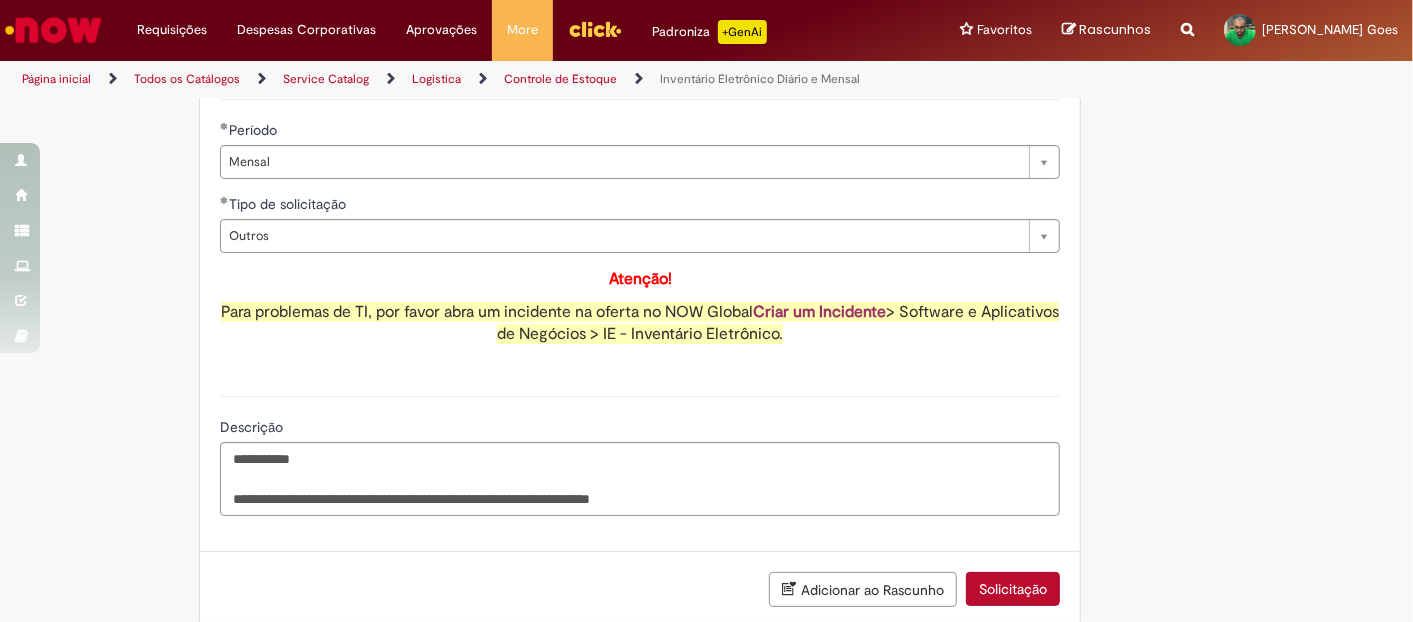 scroll, scrollTop: 616, scrollLeft: 0, axis: vertical 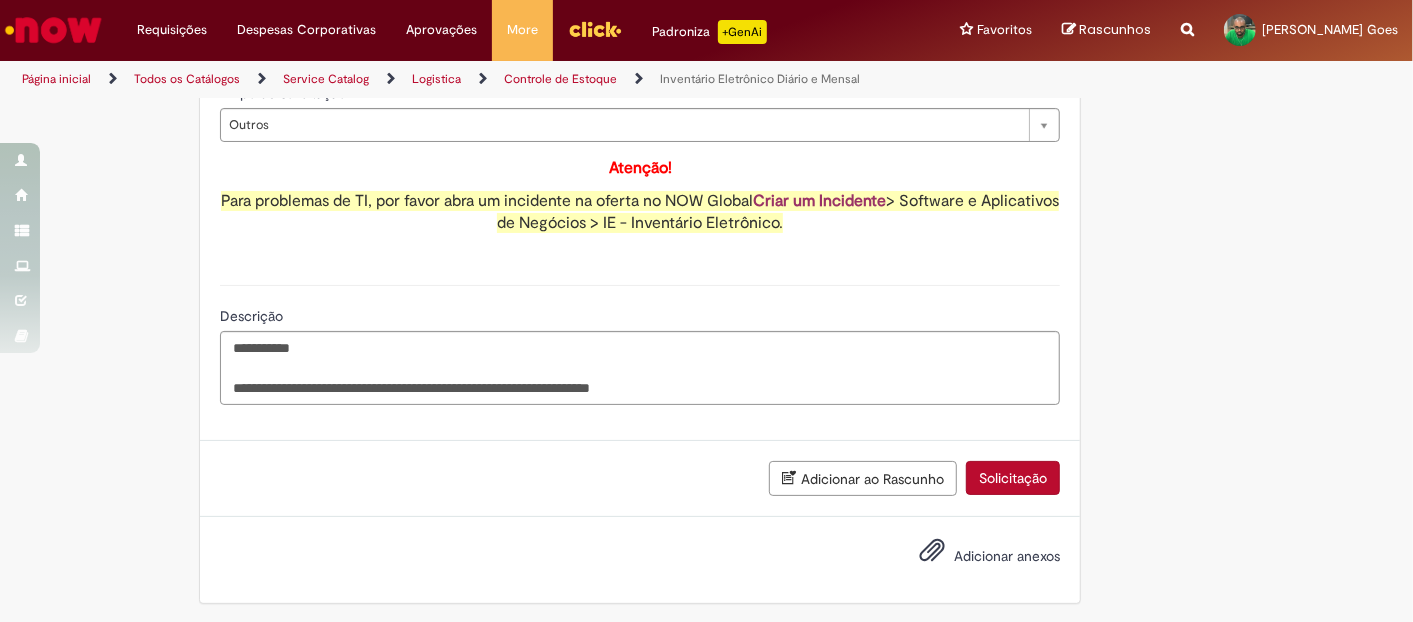 click on "Solicitação" at bounding box center (1013, 478) 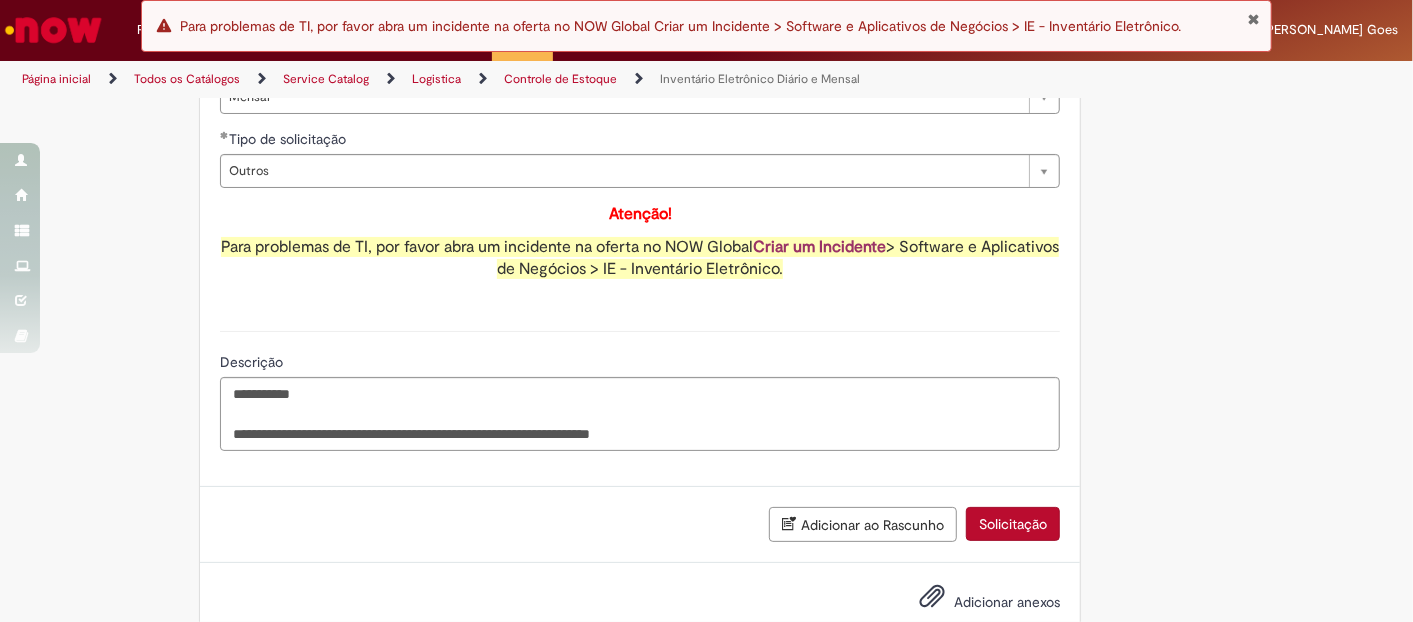 scroll, scrollTop: 616, scrollLeft: 0, axis: vertical 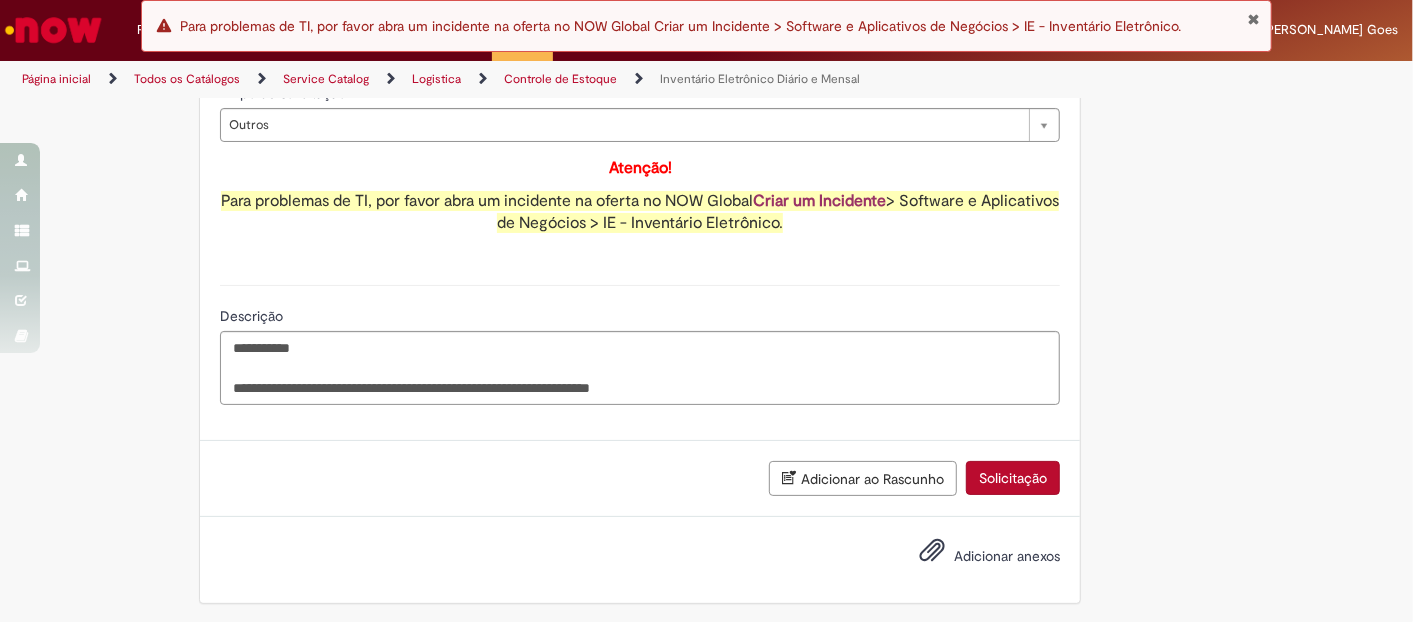 click on "Criar um Incidente" at bounding box center (819, 201) 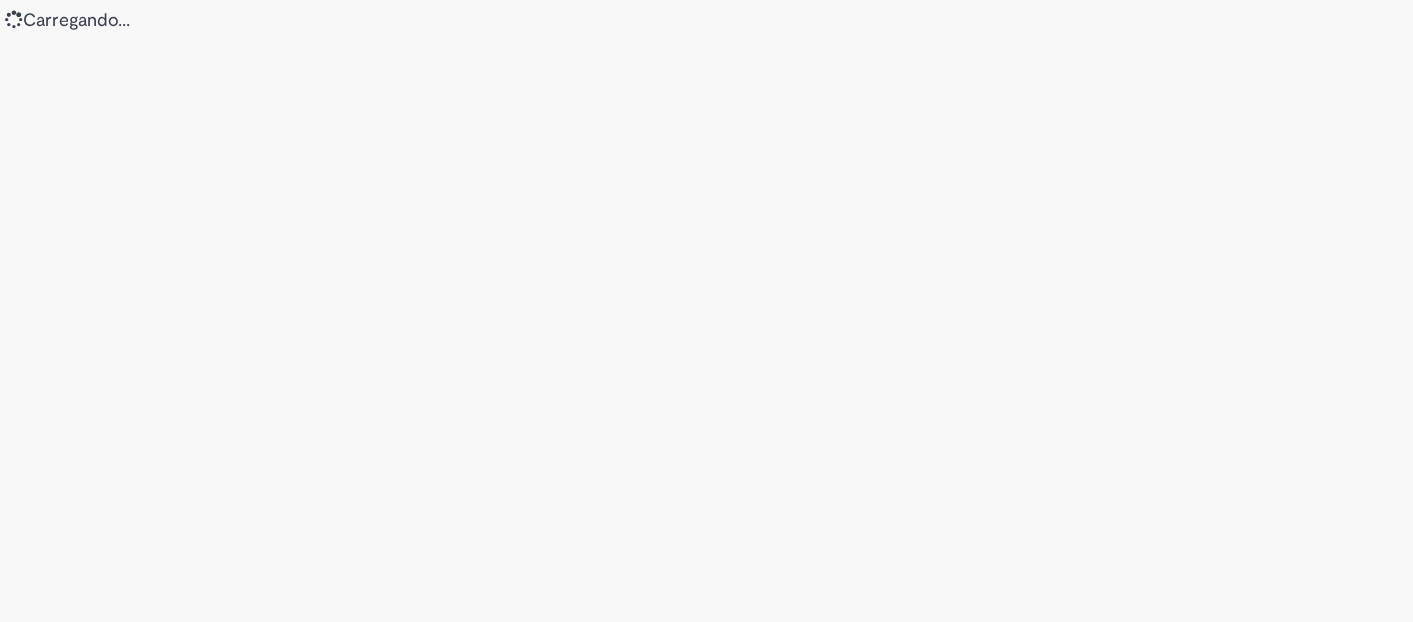 scroll, scrollTop: 0, scrollLeft: 0, axis: both 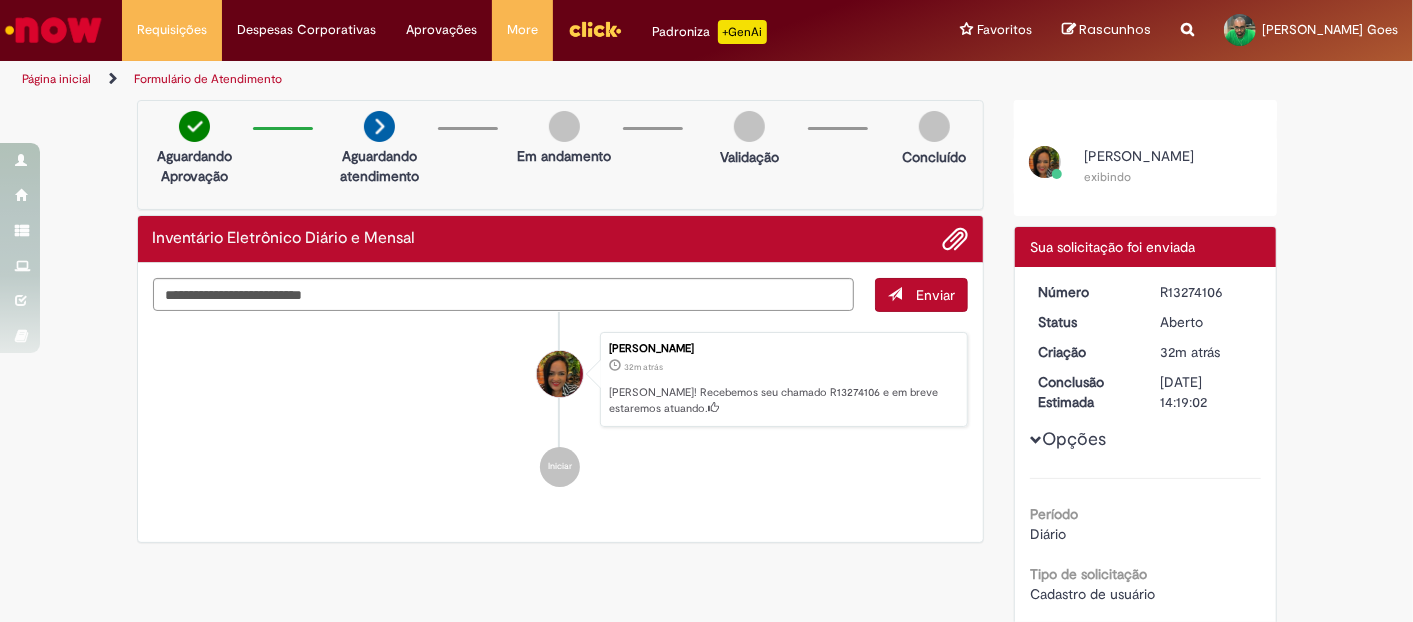 click on "Página inicial" at bounding box center [56, 79] 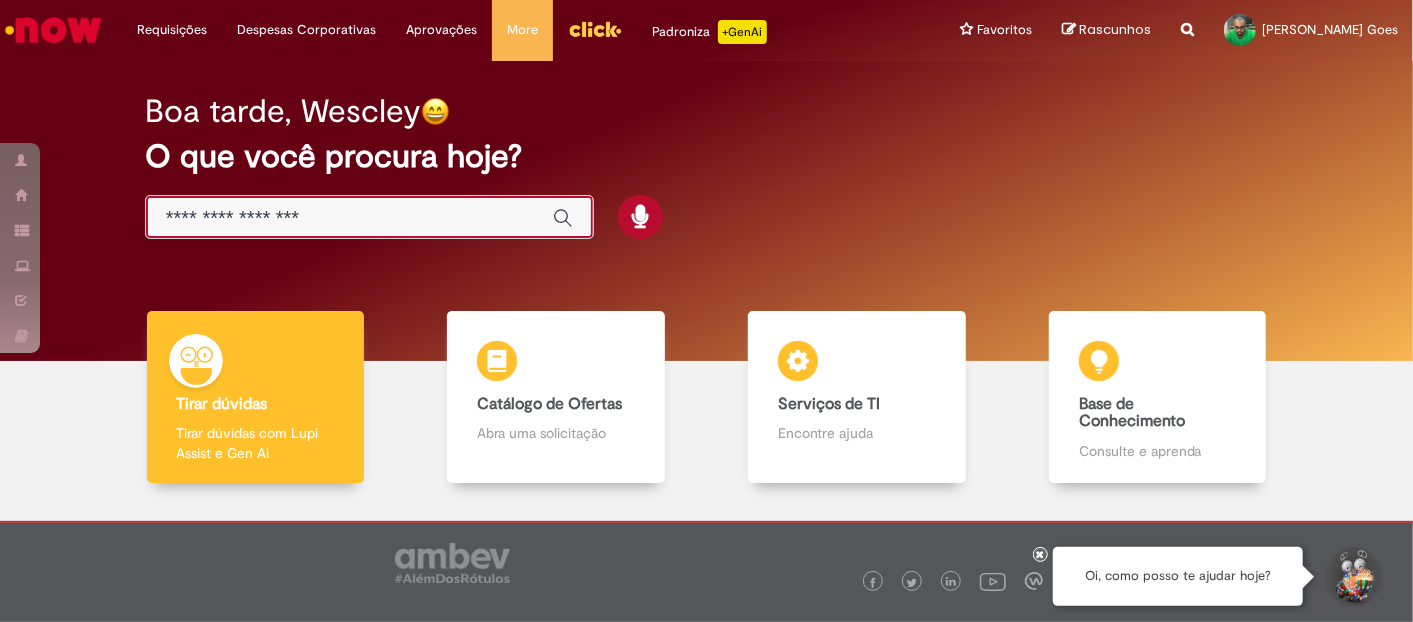 click at bounding box center (349, 218) 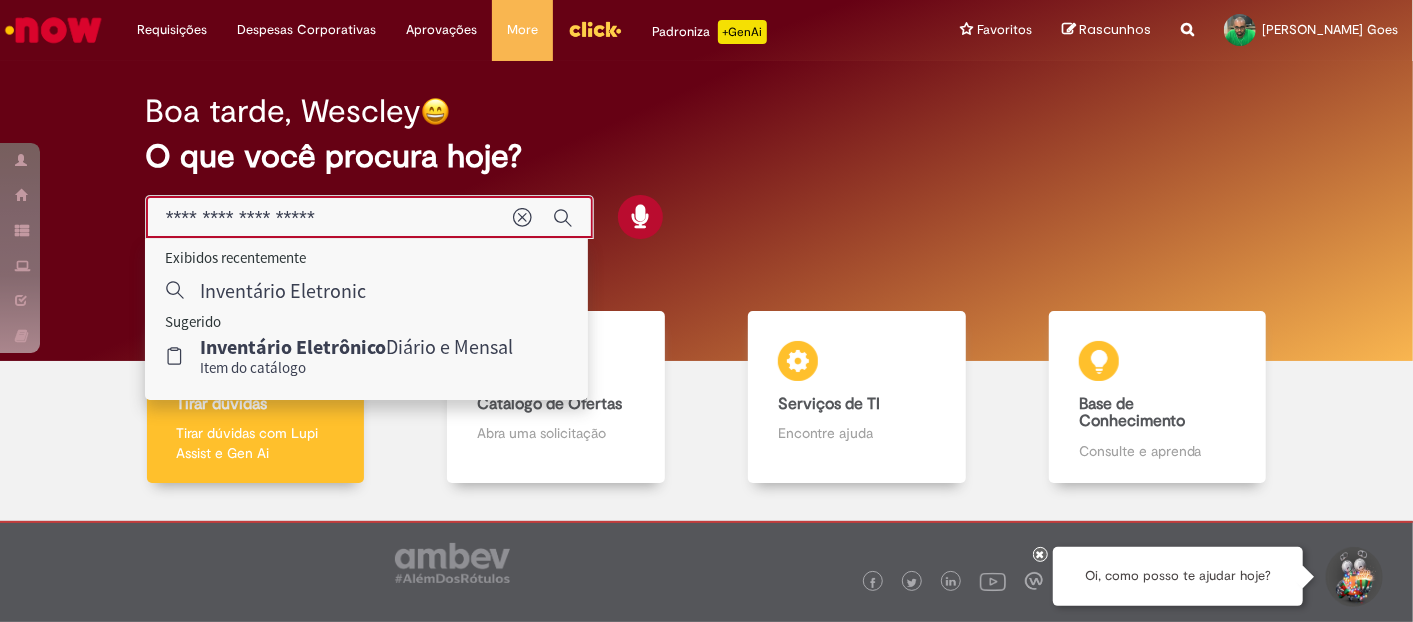 type on "**********" 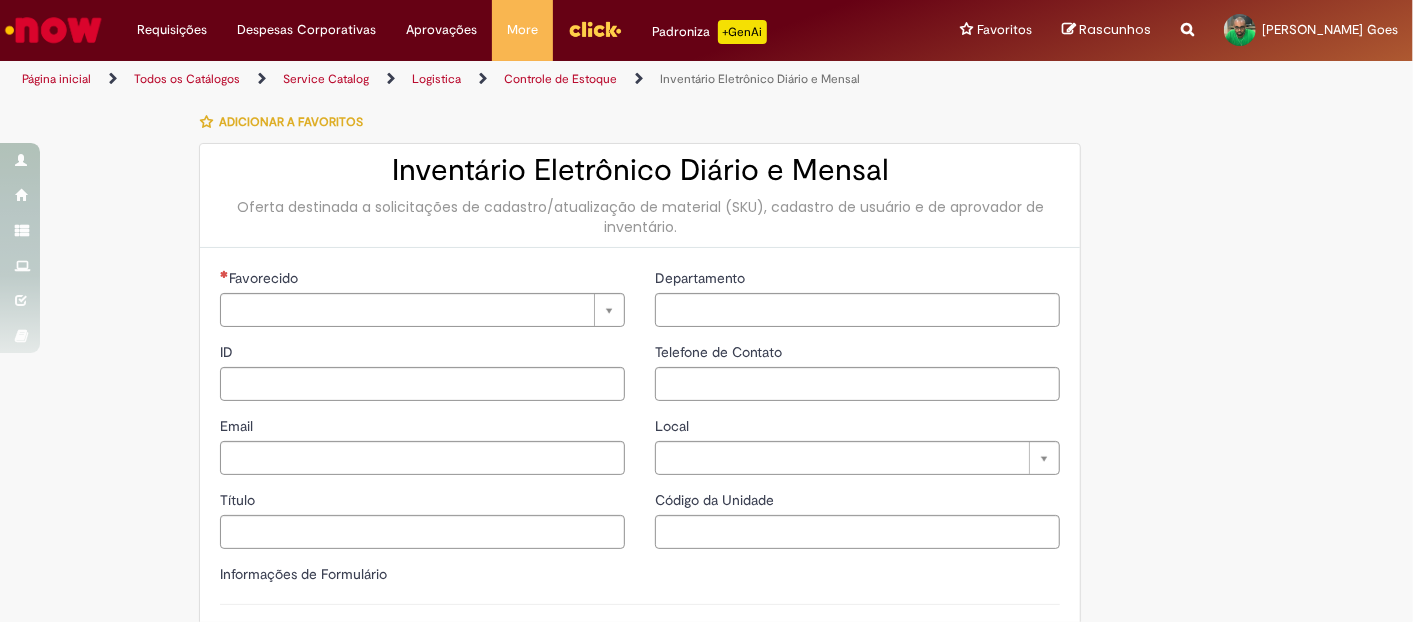 type on "********" 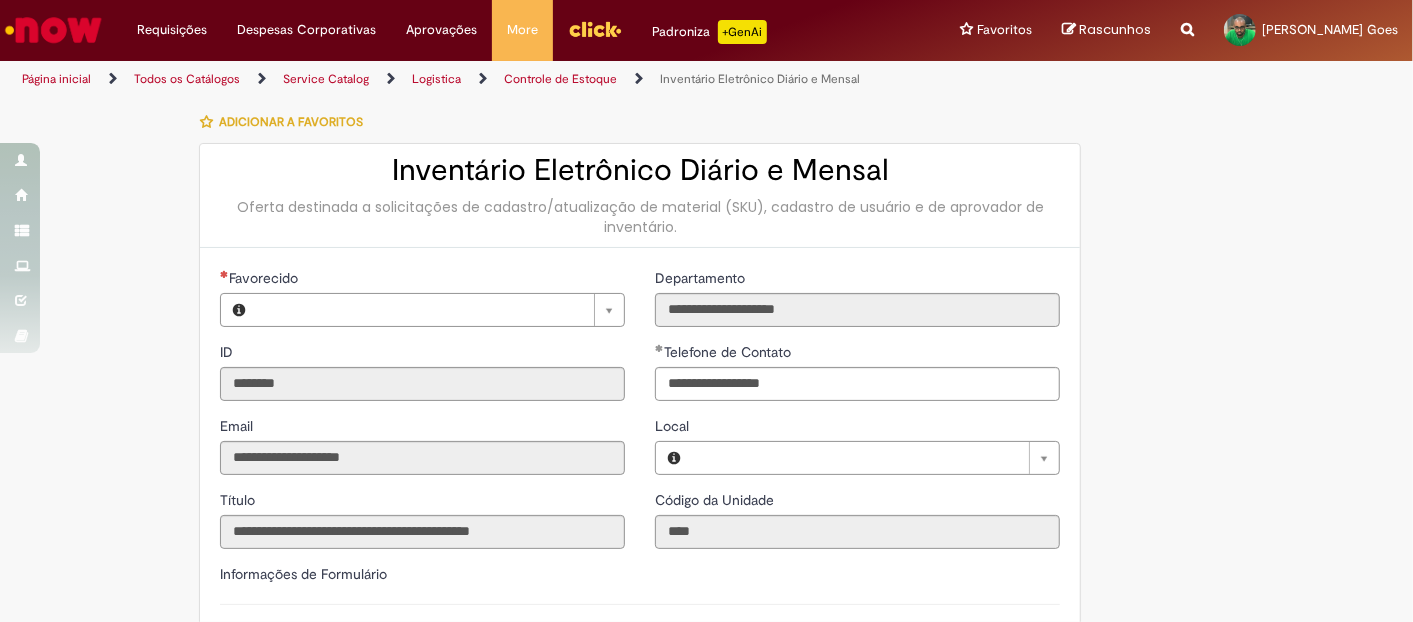 type on "**********" 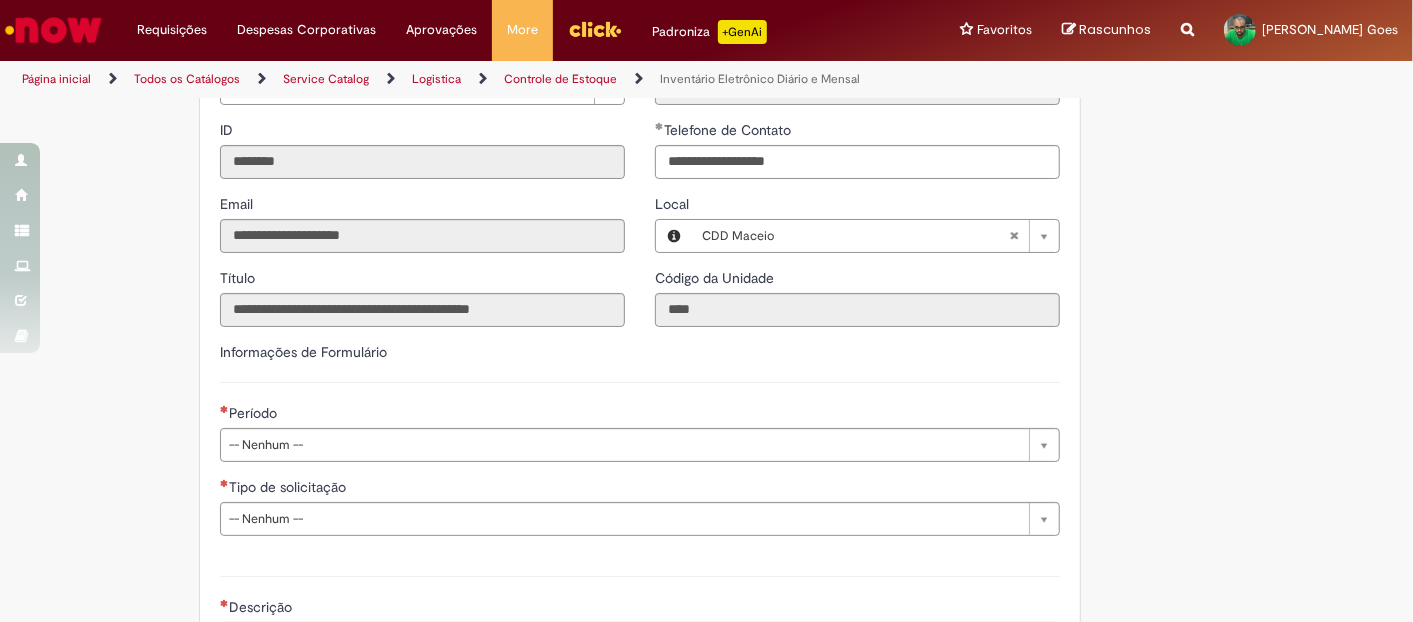 scroll, scrollTop: 333, scrollLeft: 0, axis: vertical 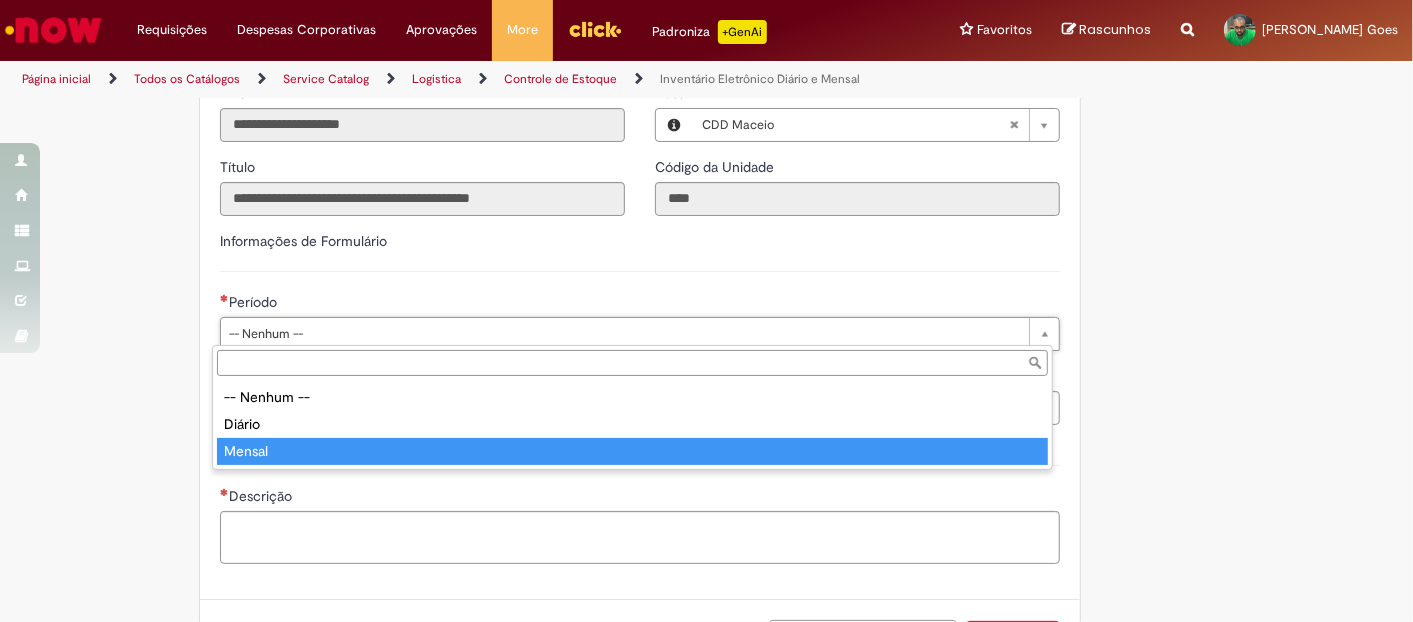 type on "******" 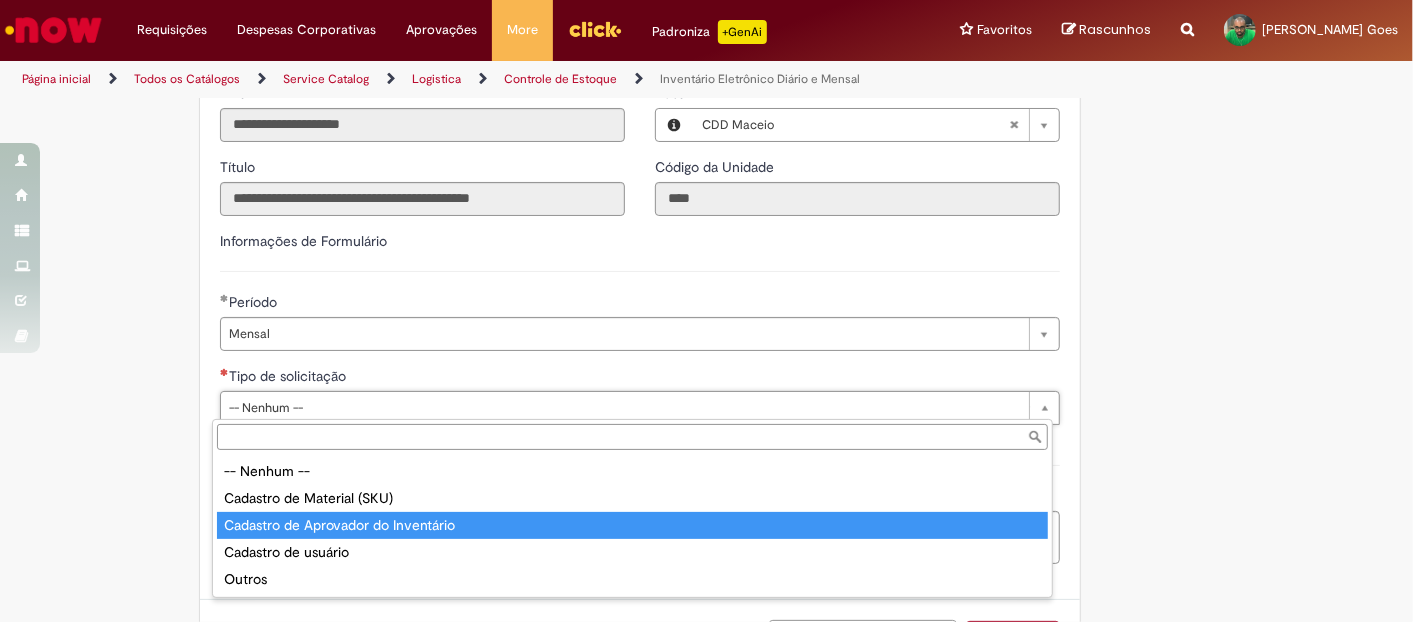 type on "**********" 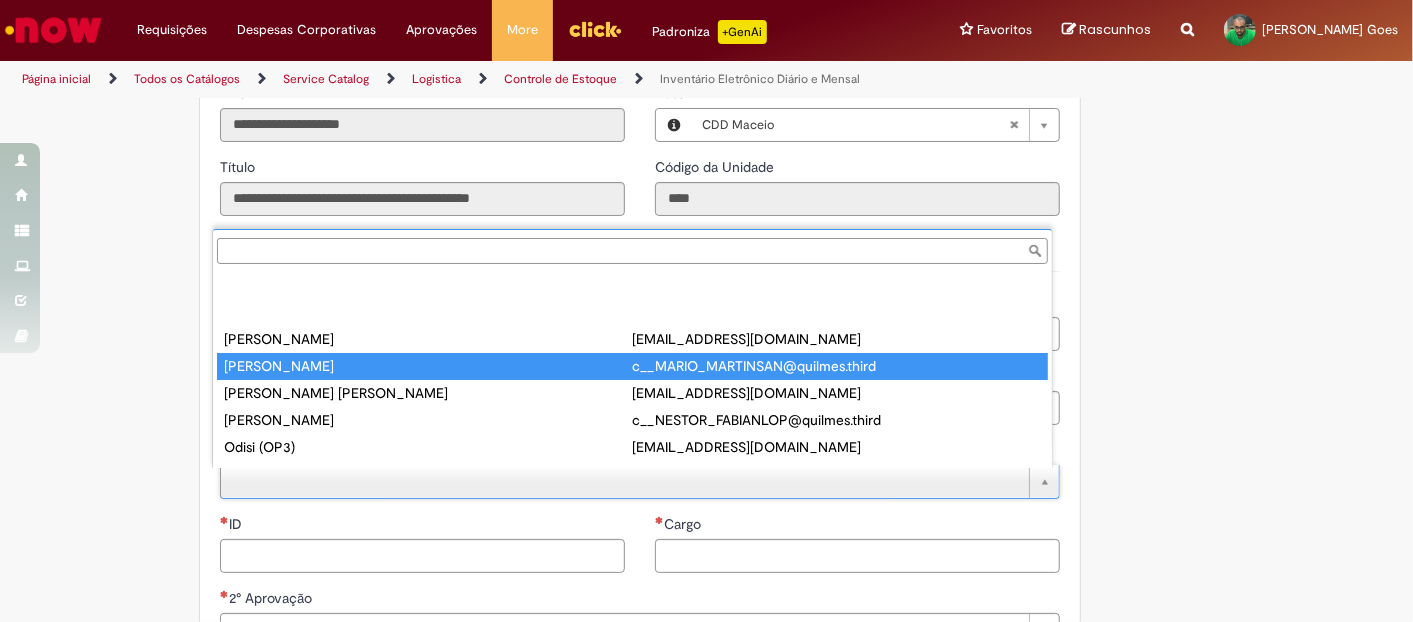 scroll, scrollTop: 16, scrollLeft: 0, axis: vertical 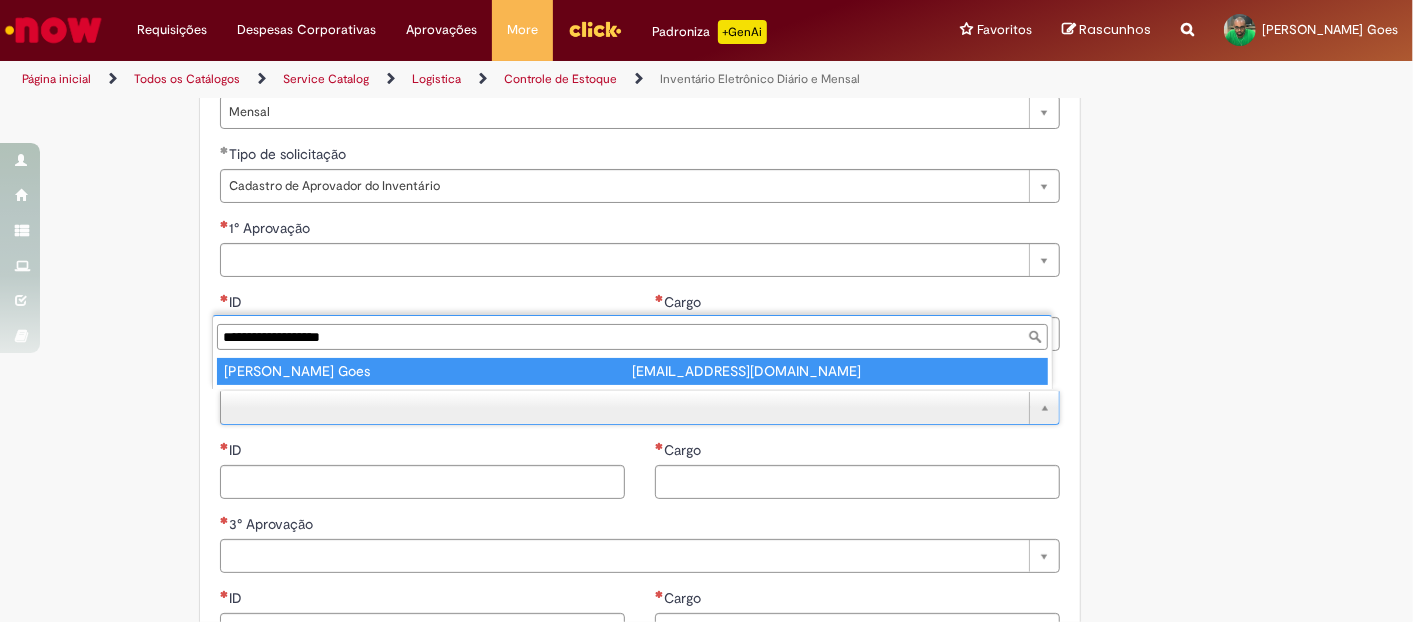 type on "**********" 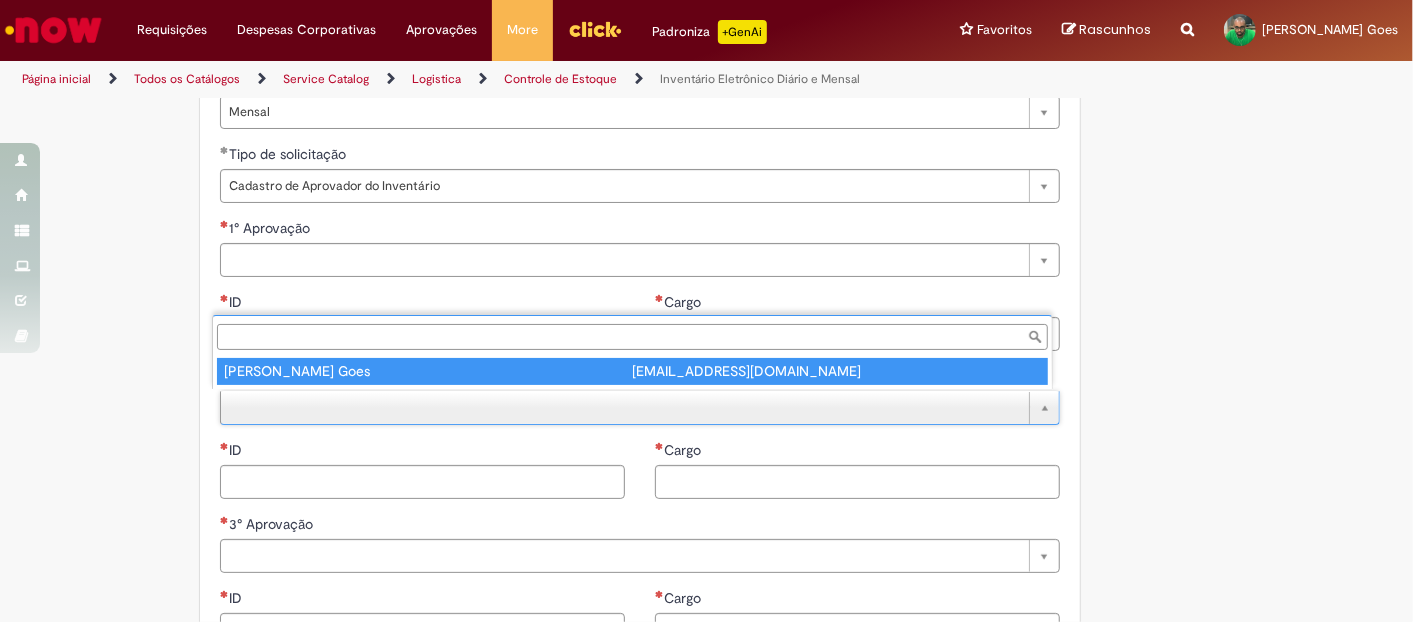 type on "********" 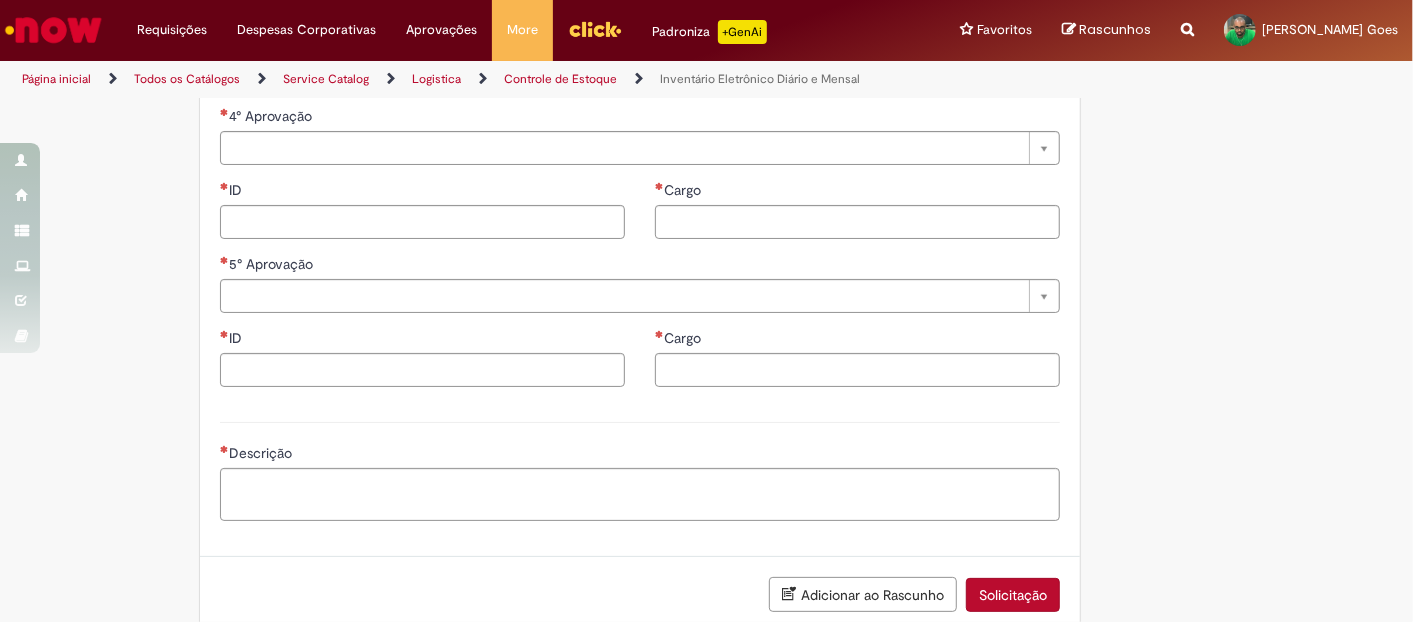 scroll, scrollTop: 1227, scrollLeft: 0, axis: vertical 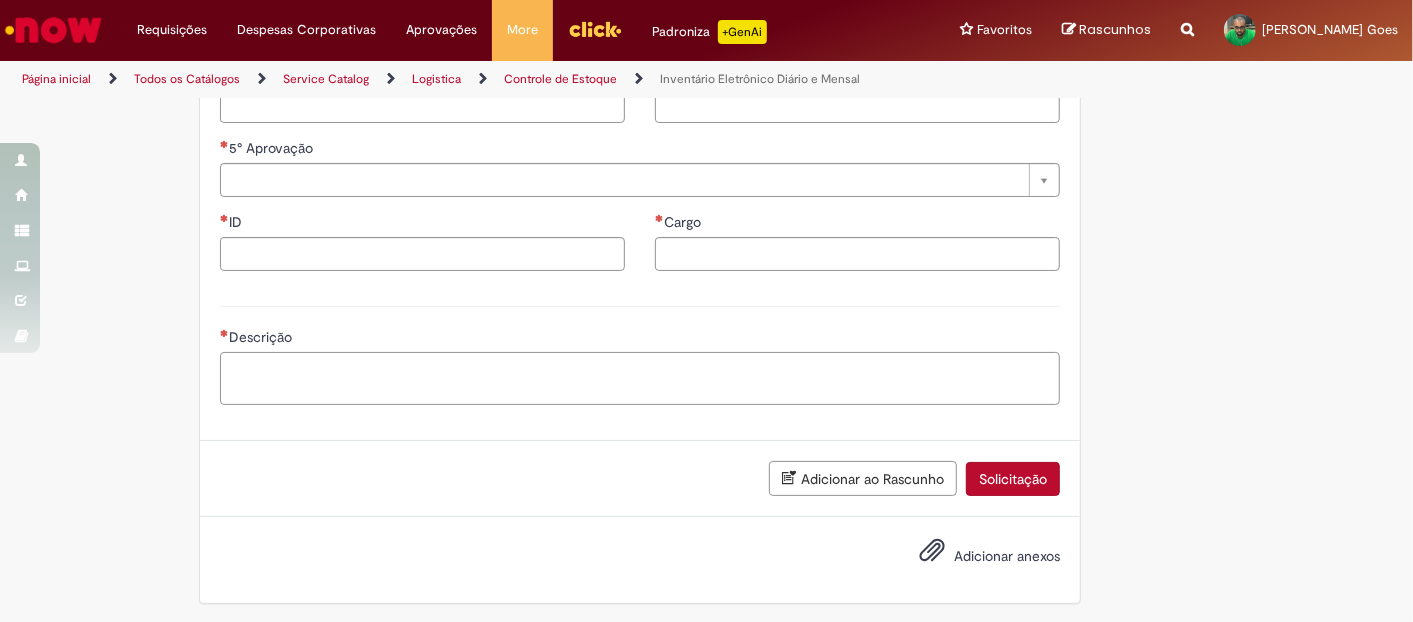 click on "Descrição" at bounding box center (640, 378) 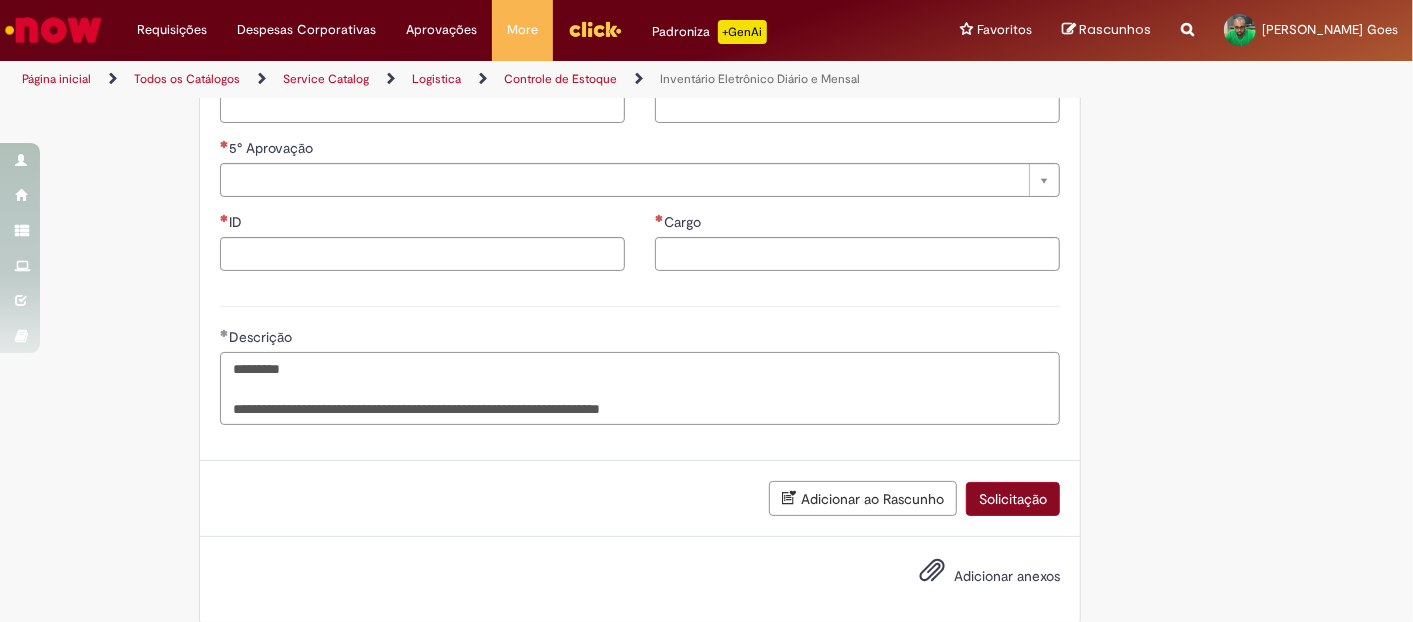type on "**********" 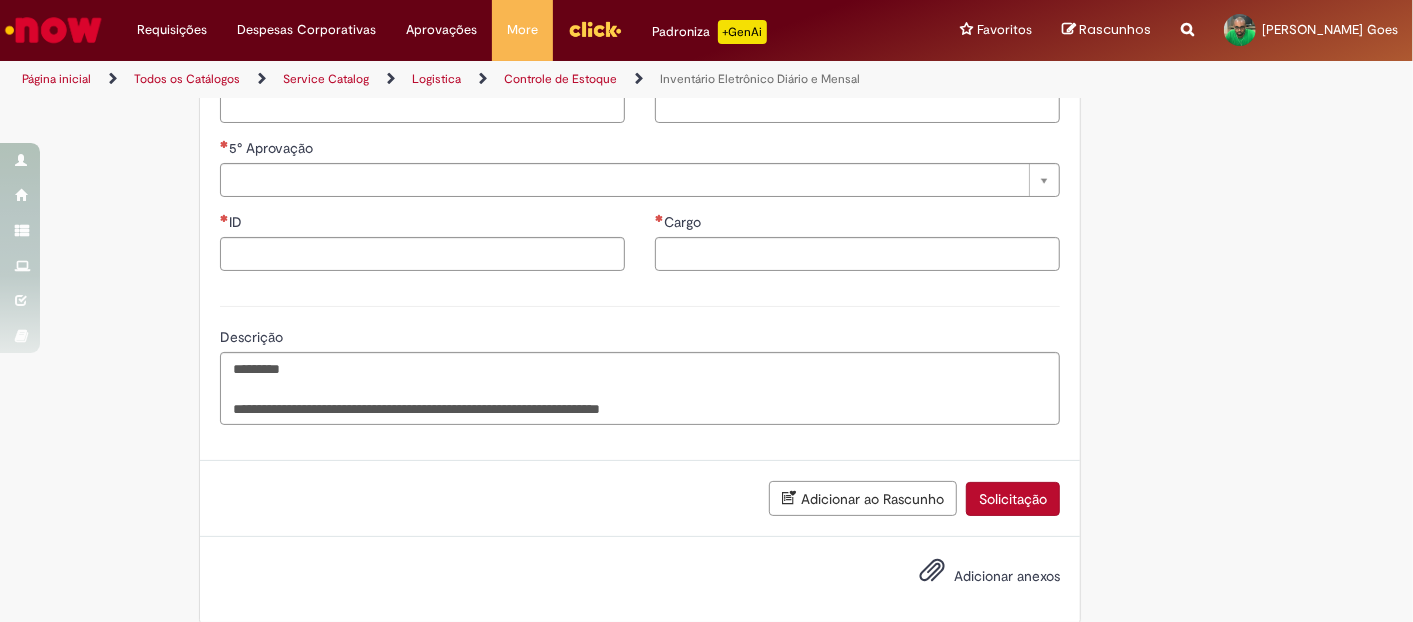 click on "Solicitação" at bounding box center [1013, 499] 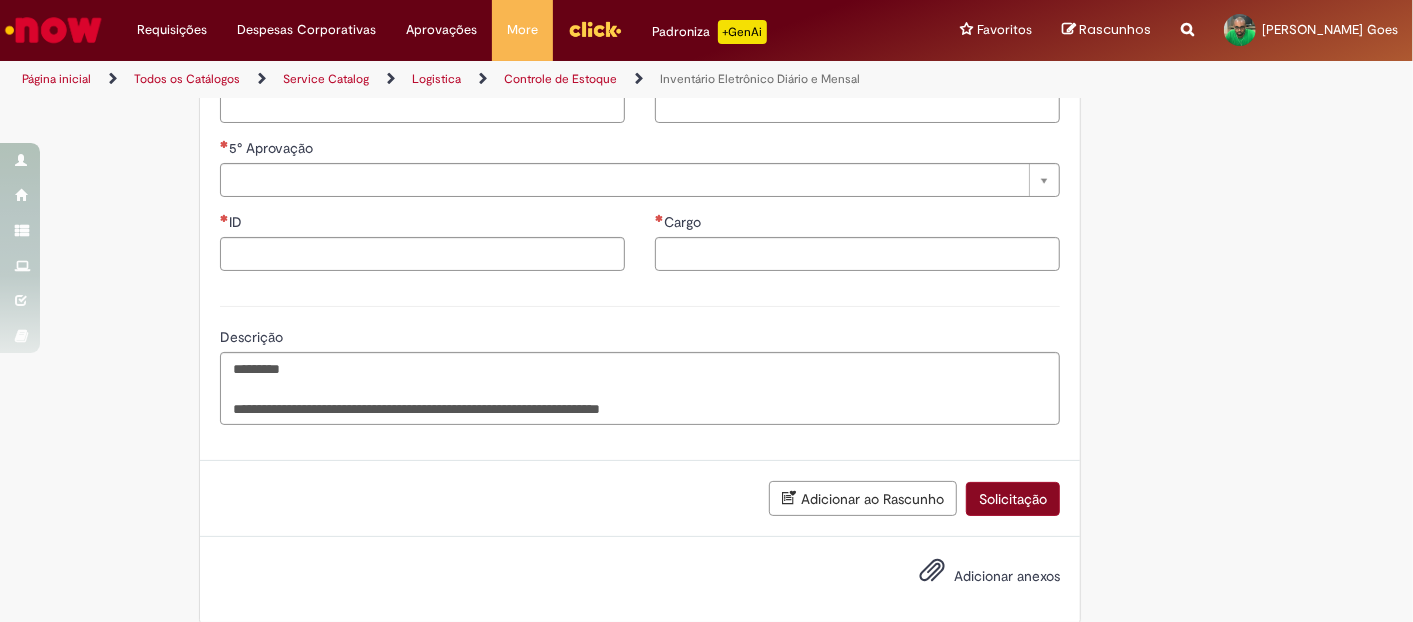 scroll, scrollTop: 436, scrollLeft: 0, axis: vertical 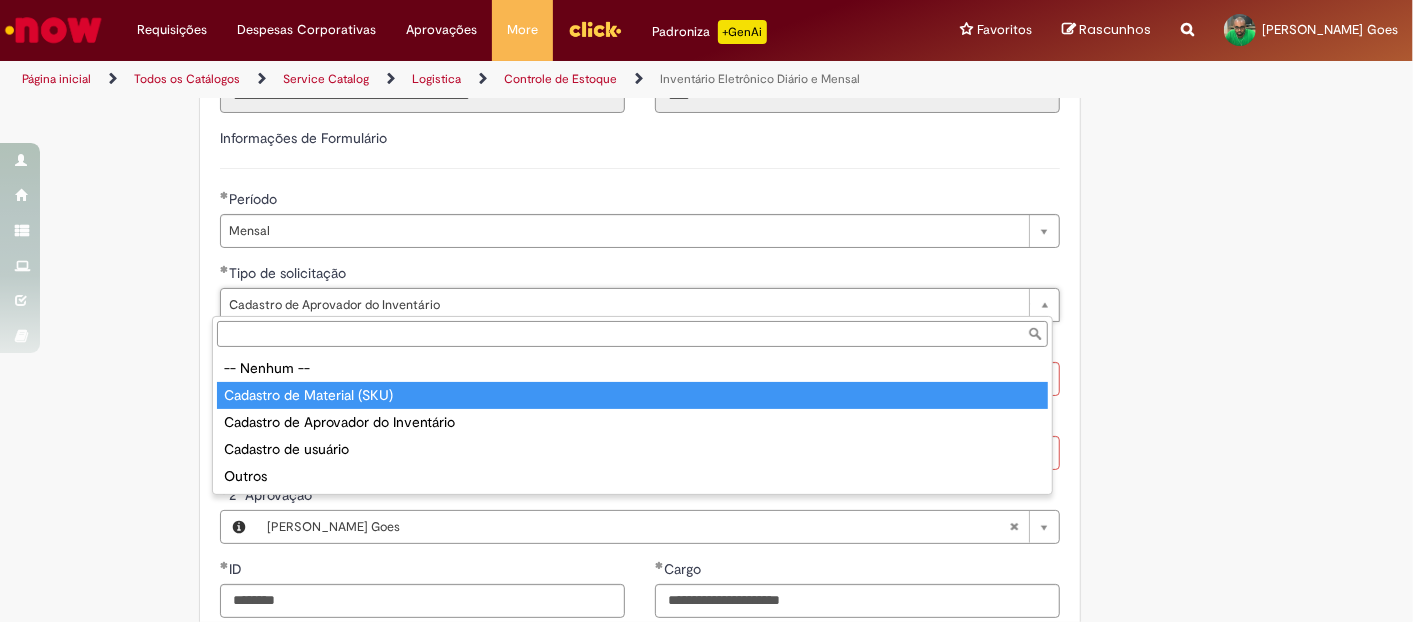 type on "**********" 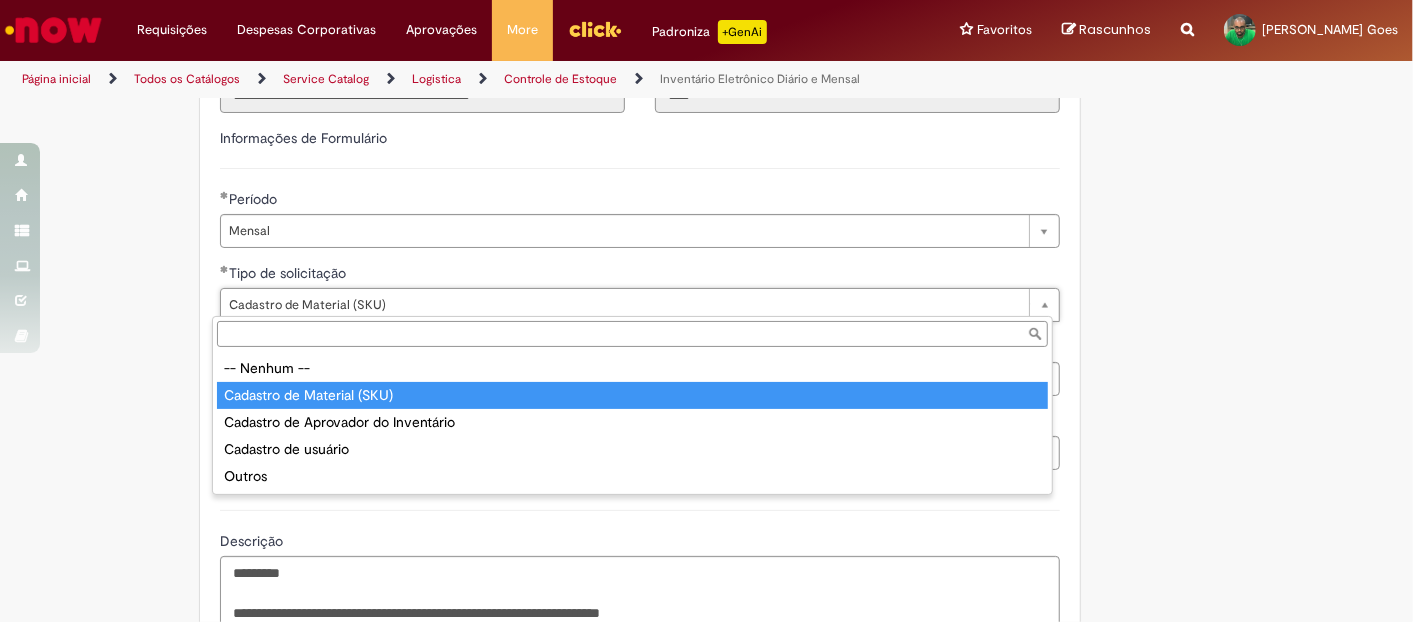 scroll, scrollTop: 0, scrollLeft: 0, axis: both 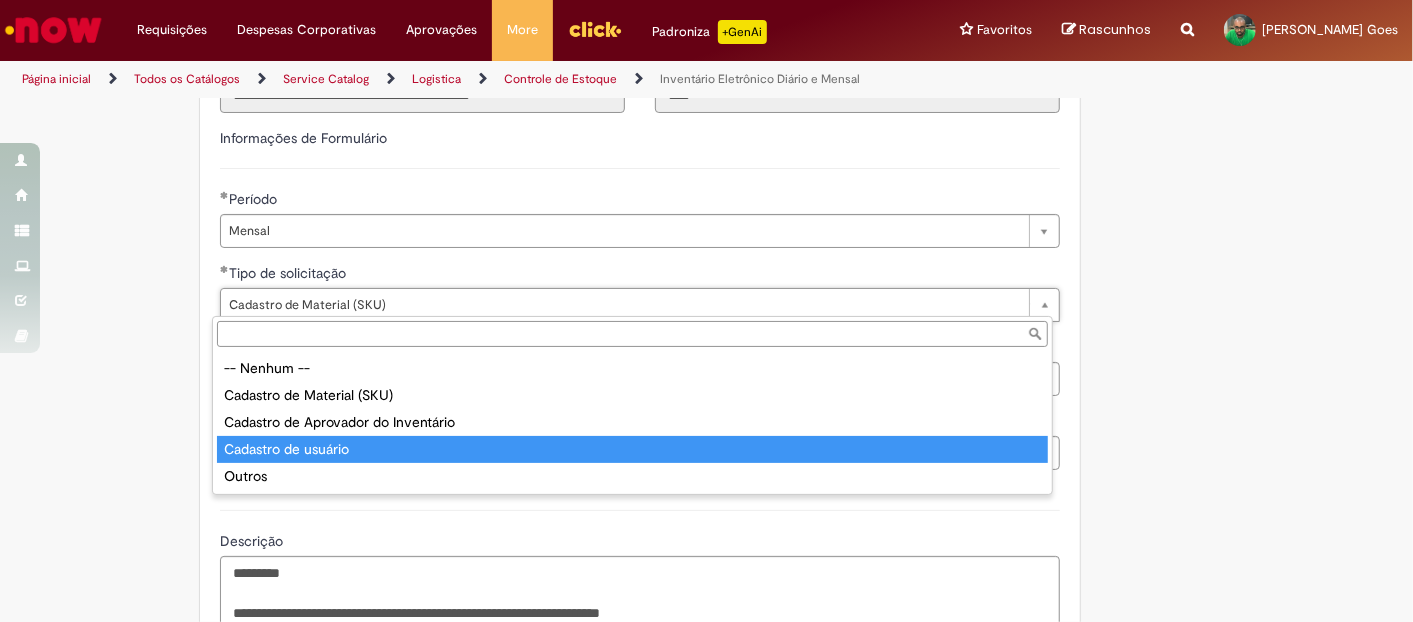 type on "**********" 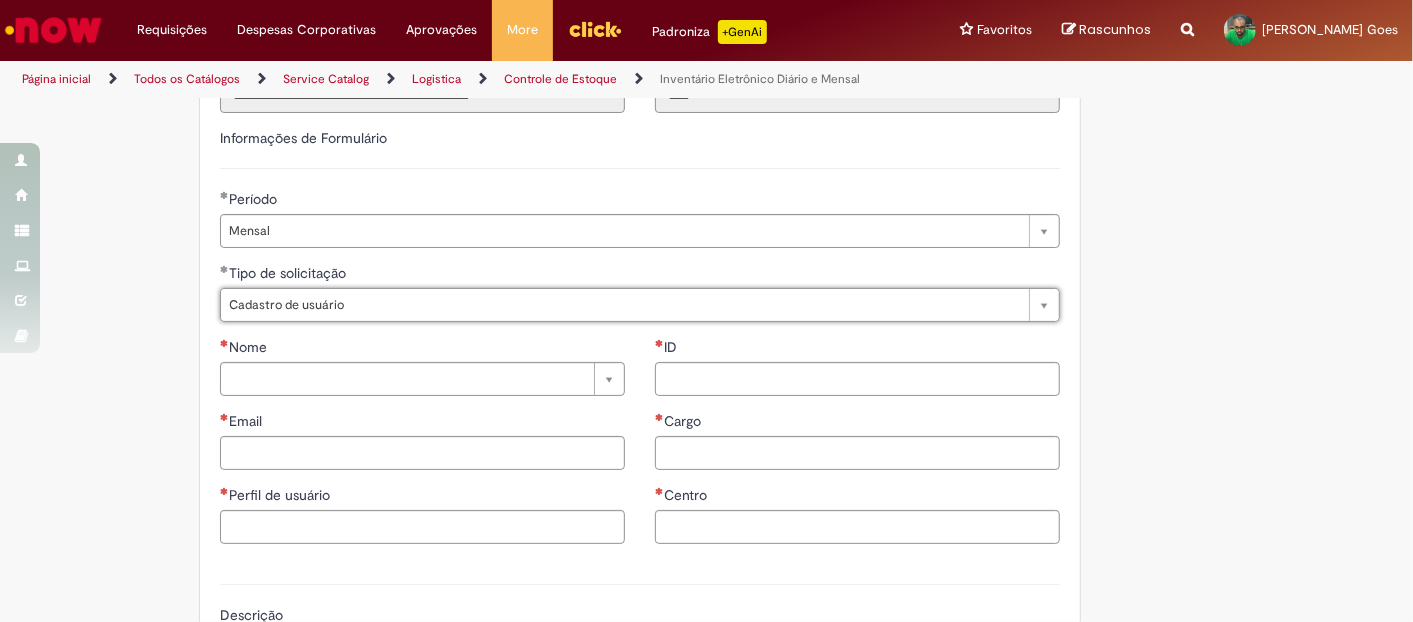scroll, scrollTop: 0, scrollLeft: 125, axis: horizontal 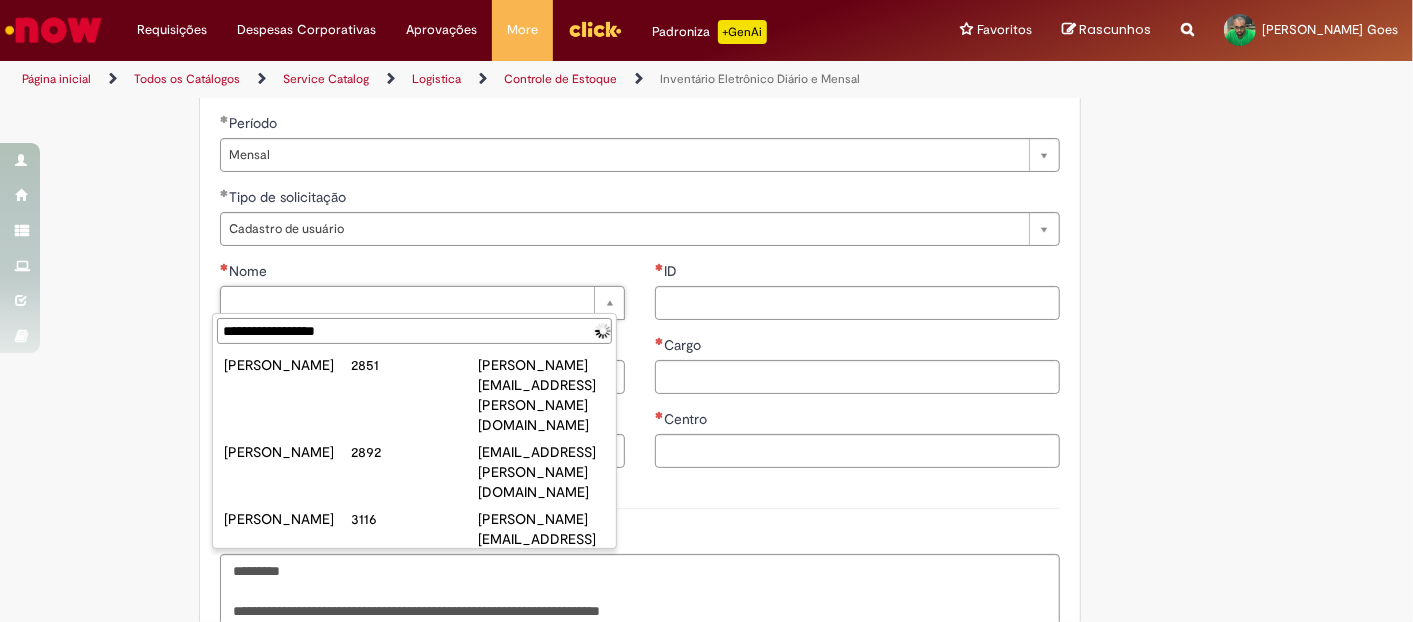 type on "**********" 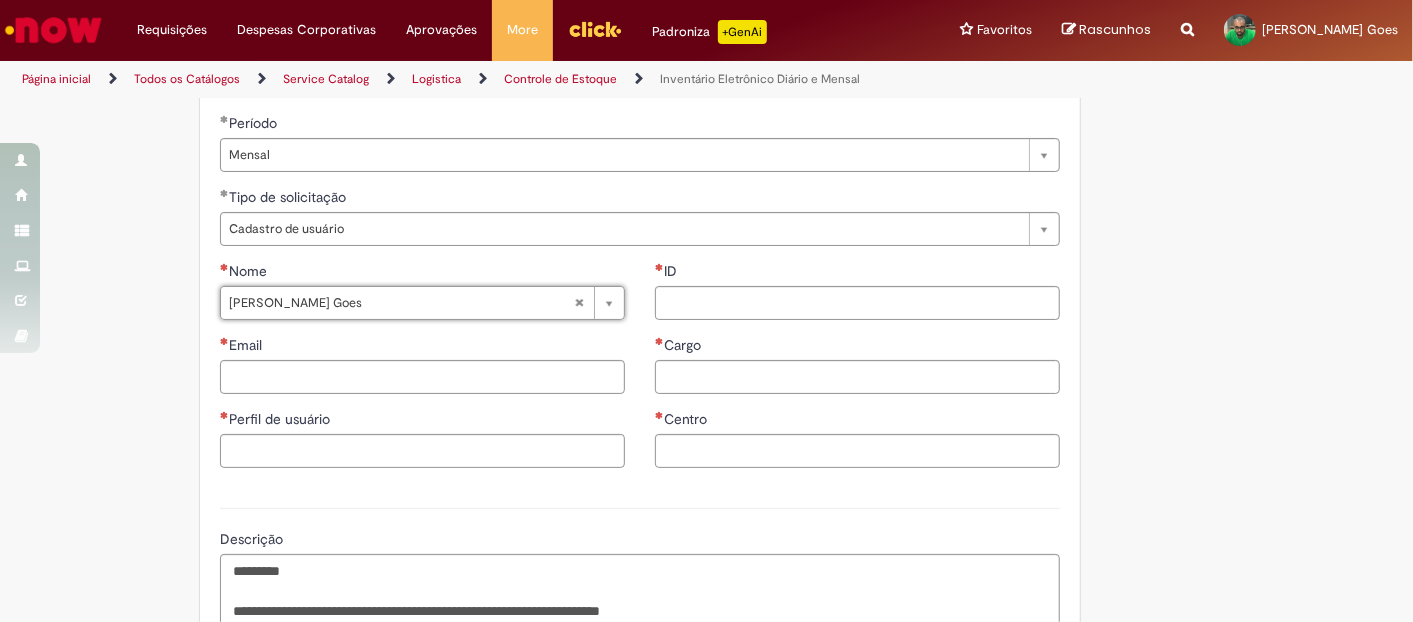 type on "**********" 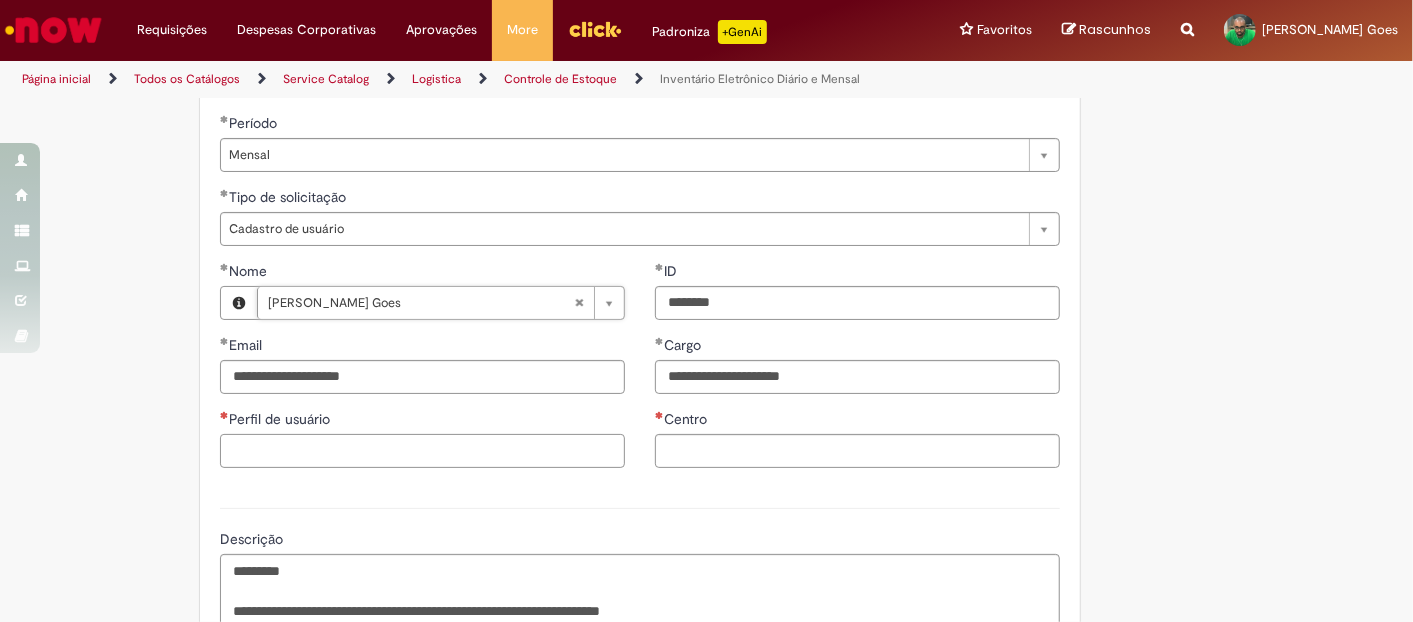 click on "Perfil de usuário" at bounding box center (422, 451) 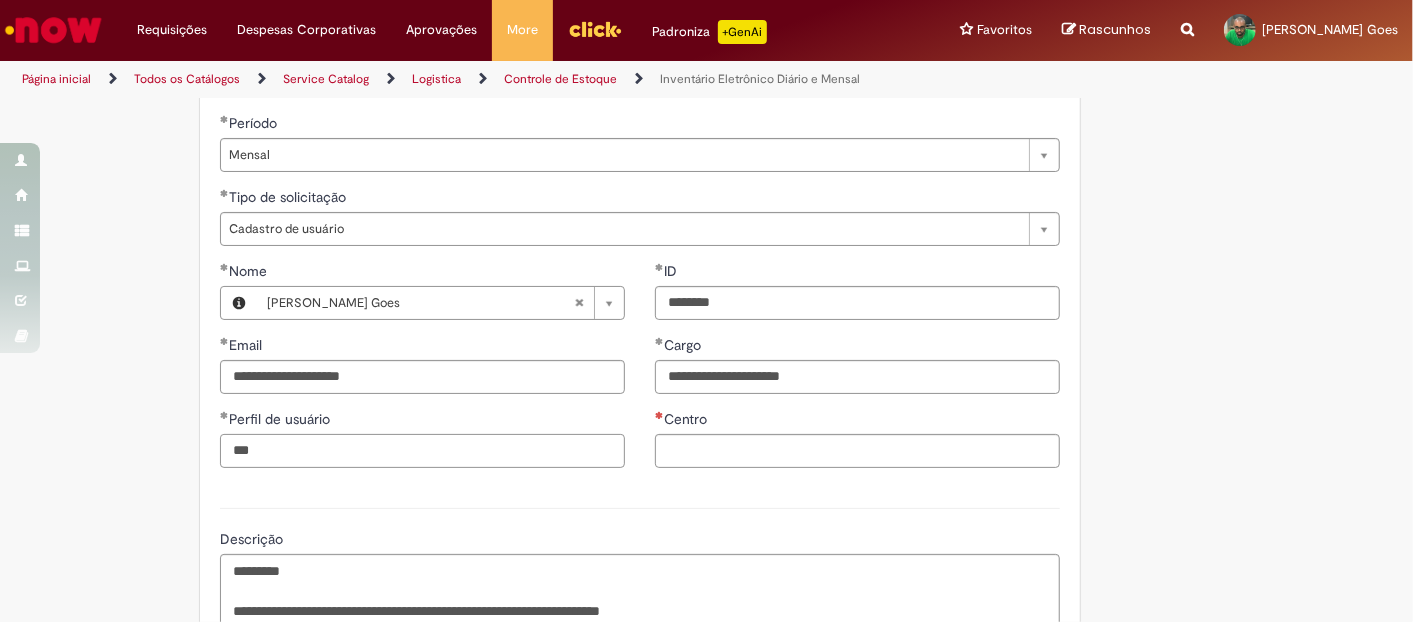 type on "***" 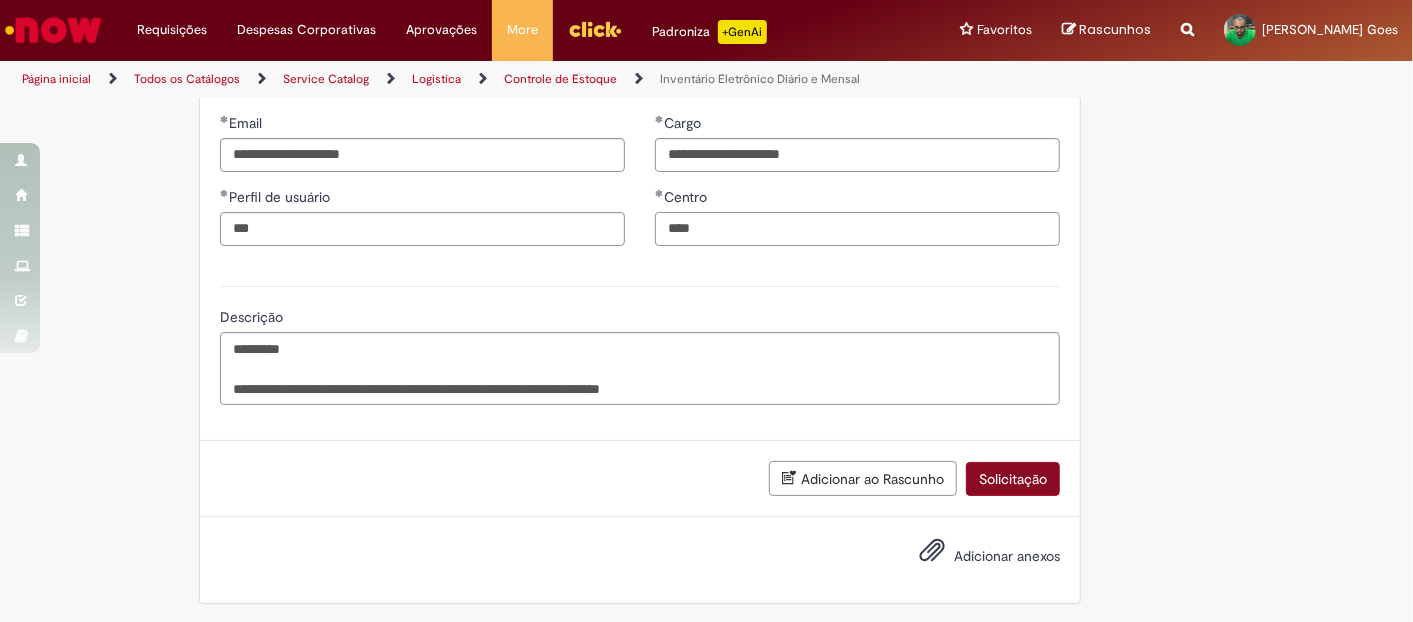 type on "****" 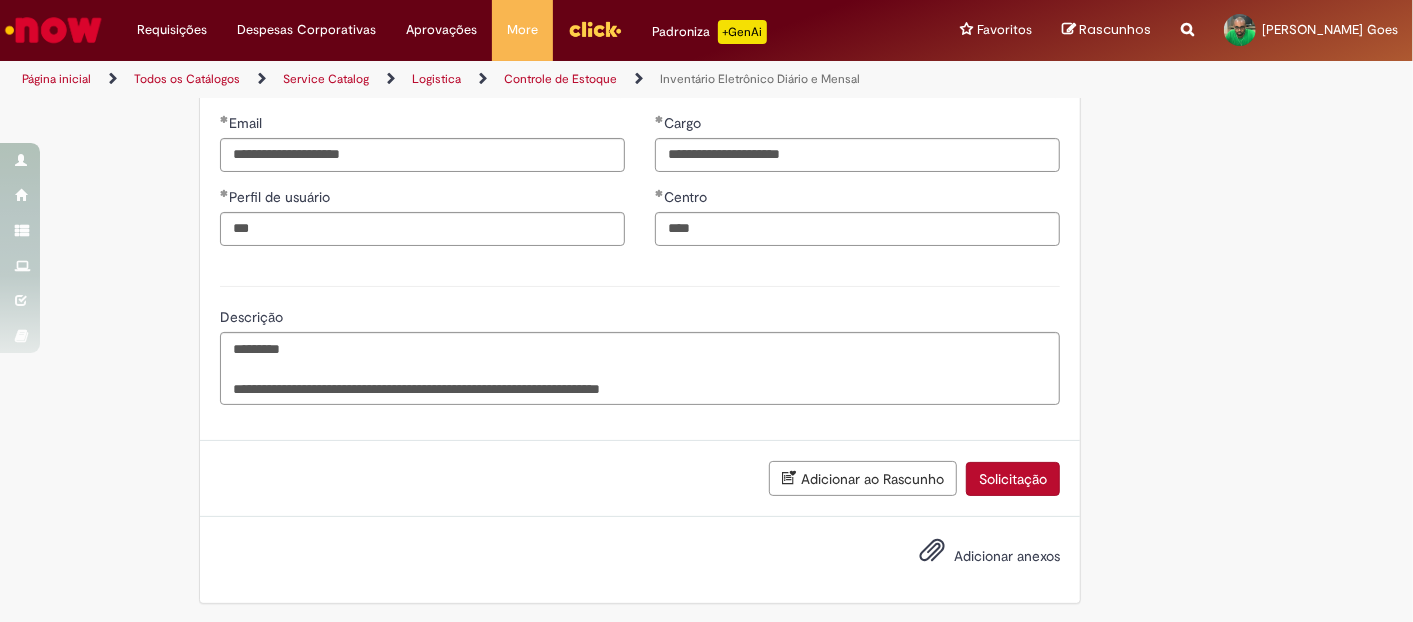 click on "Solicitação" at bounding box center (1013, 479) 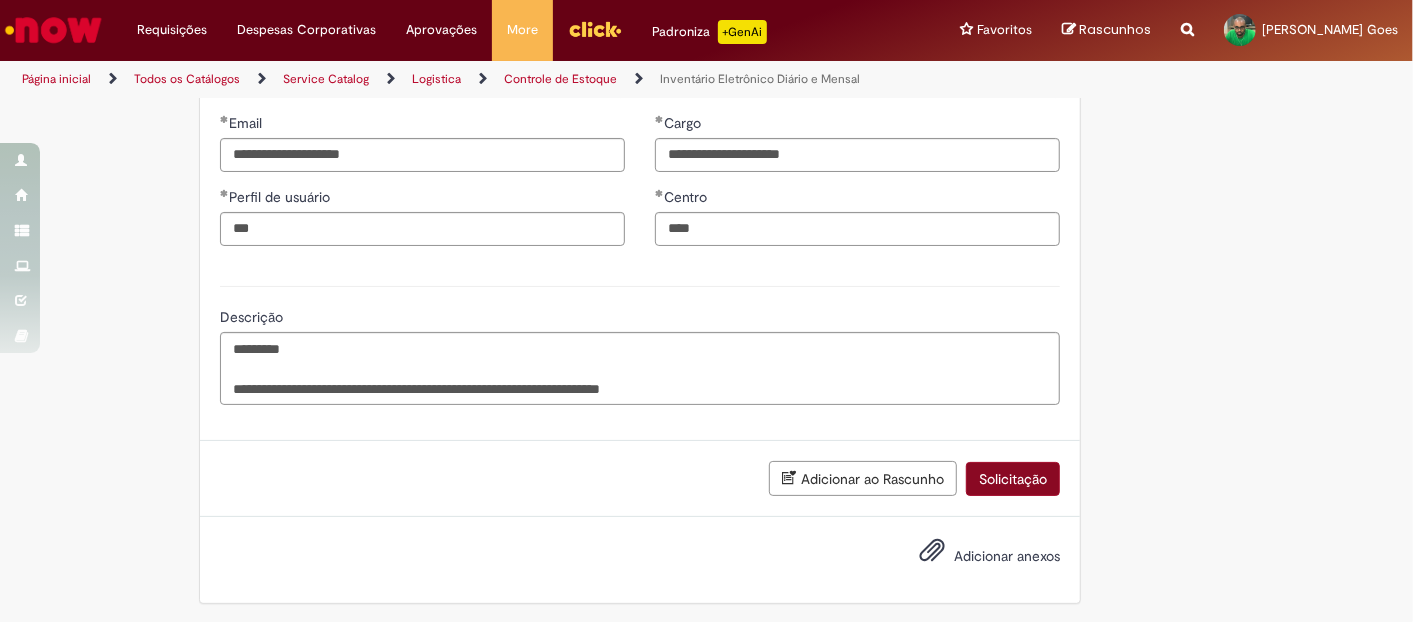 scroll, scrollTop: 688, scrollLeft: 0, axis: vertical 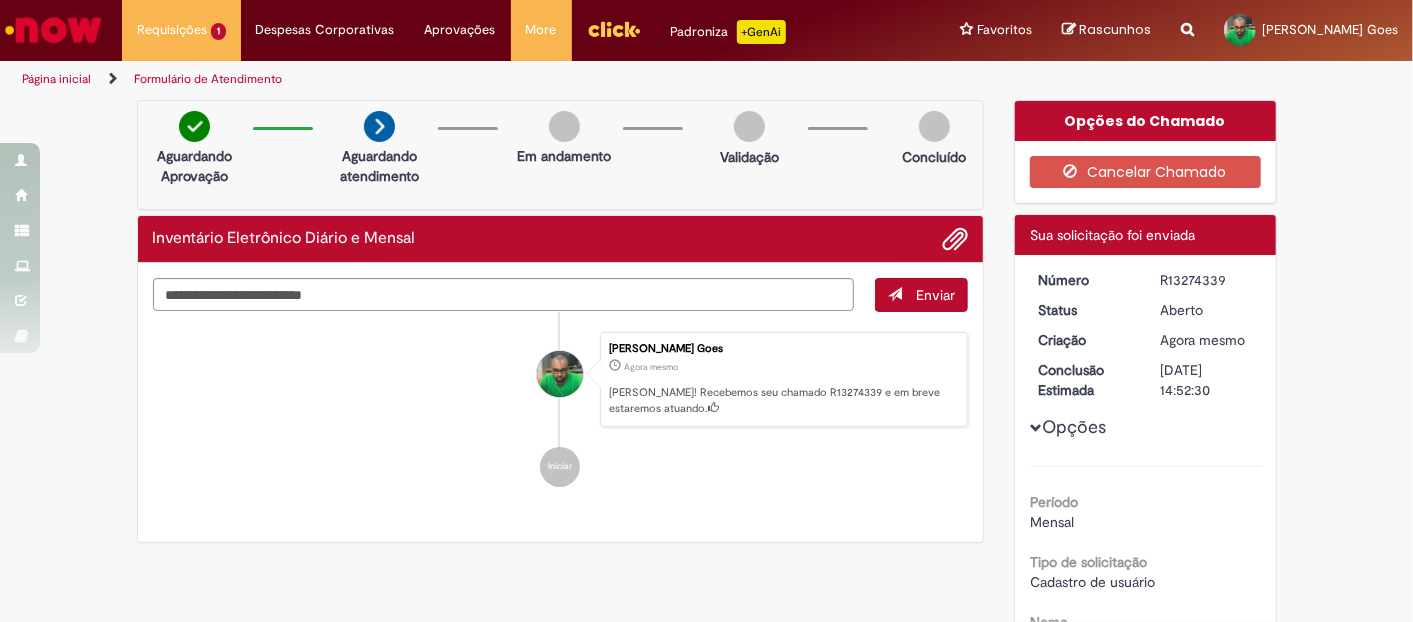 click on "Wescley Santos Goes
Agora mesmo Agora mesmo
Ola! Recebemos seu chamado R13274339 e em breve estaremos atuando.
Iniciar" at bounding box center (561, 410) 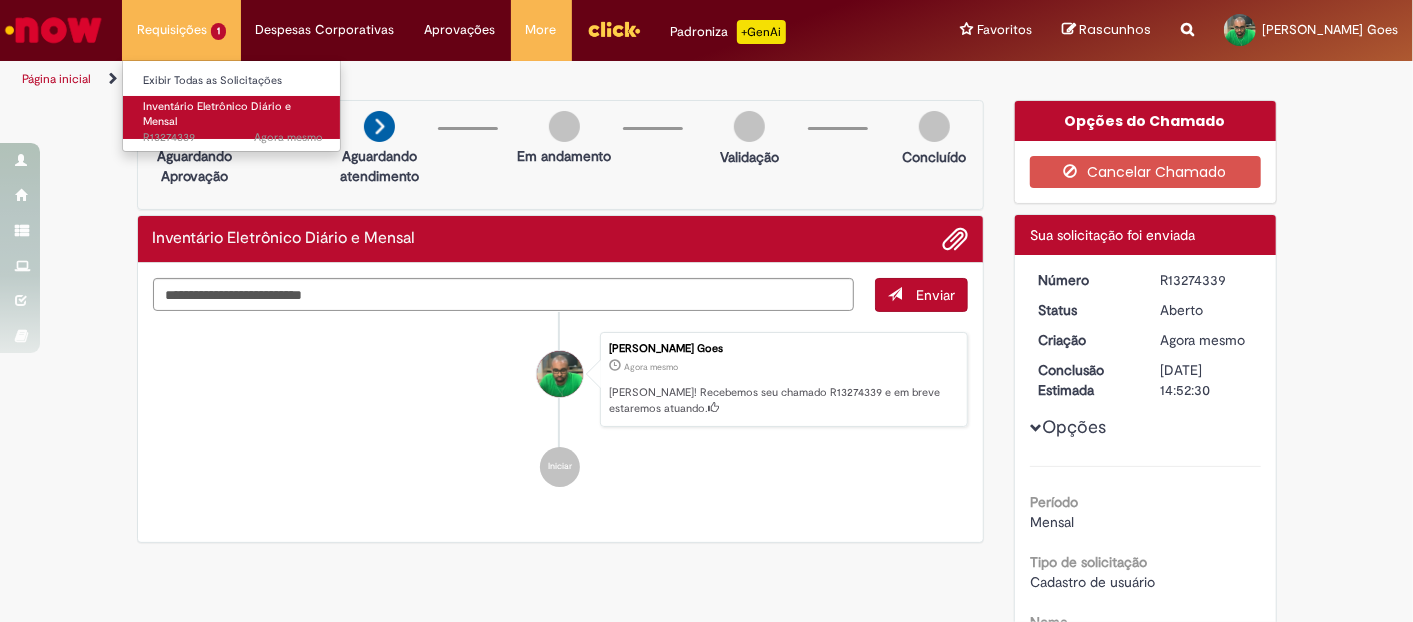 click on "Inventário Eletrônico Diário e Mensal" at bounding box center [217, 114] 